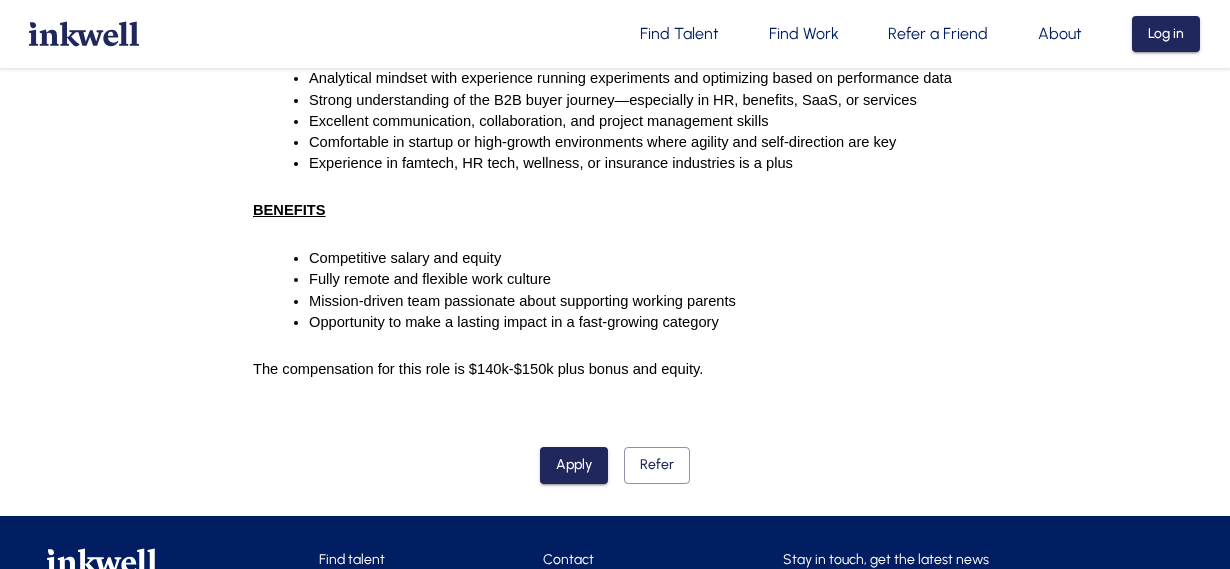 scroll, scrollTop: 1726, scrollLeft: 0, axis: vertical 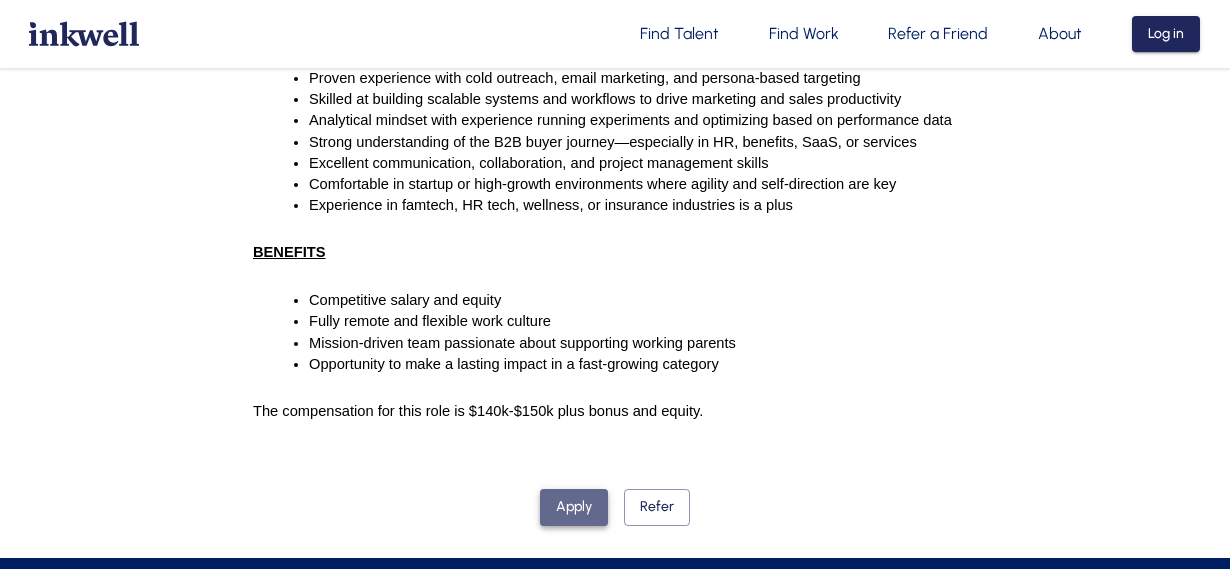 click on "Apply" at bounding box center (574, 507) 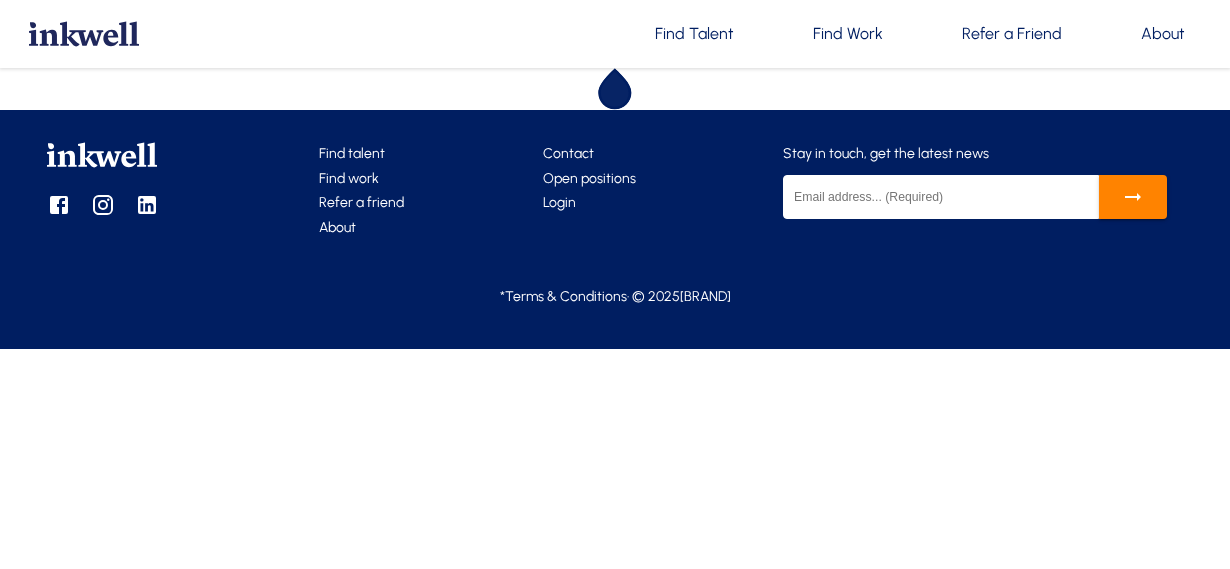 scroll, scrollTop: 0, scrollLeft: 0, axis: both 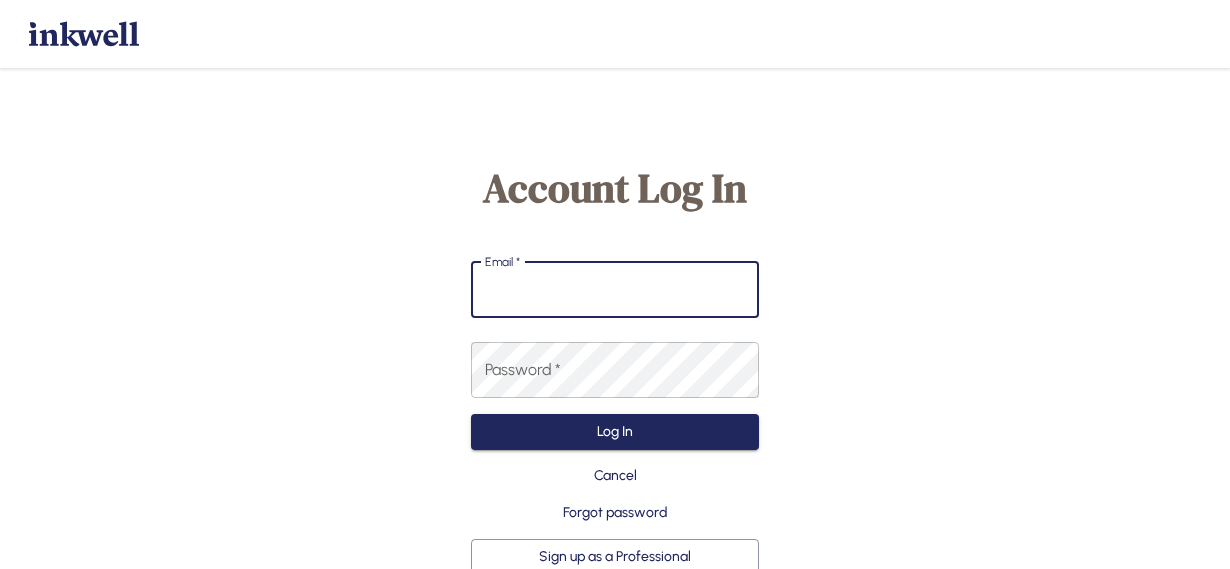 click on "Email   *" at bounding box center (615, 290) 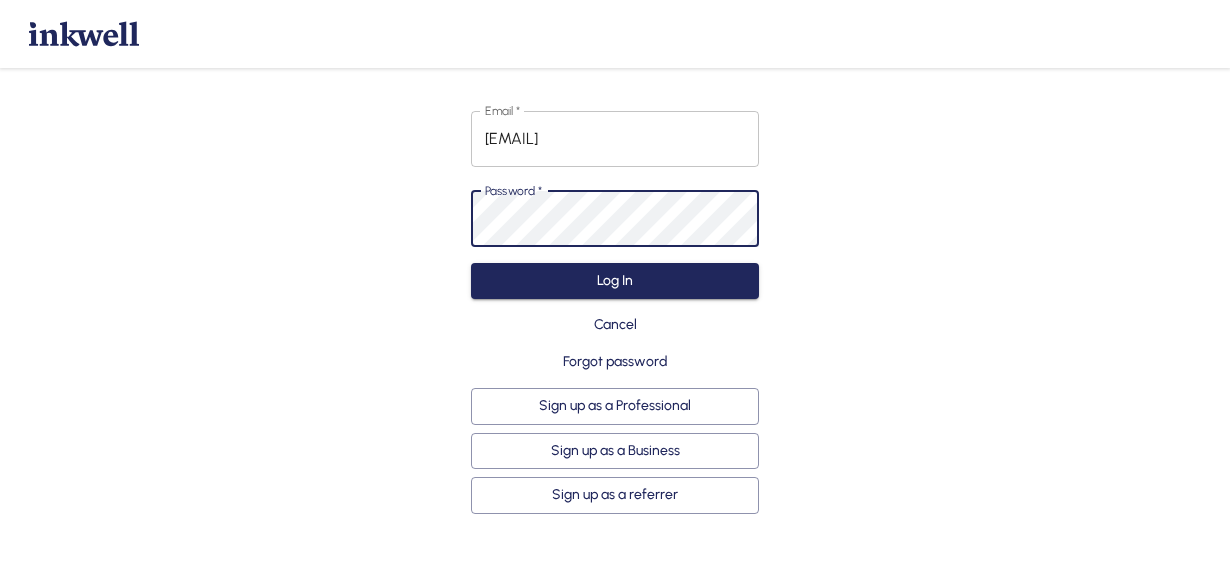 scroll, scrollTop: 164, scrollLeft: 0, axis: vertical 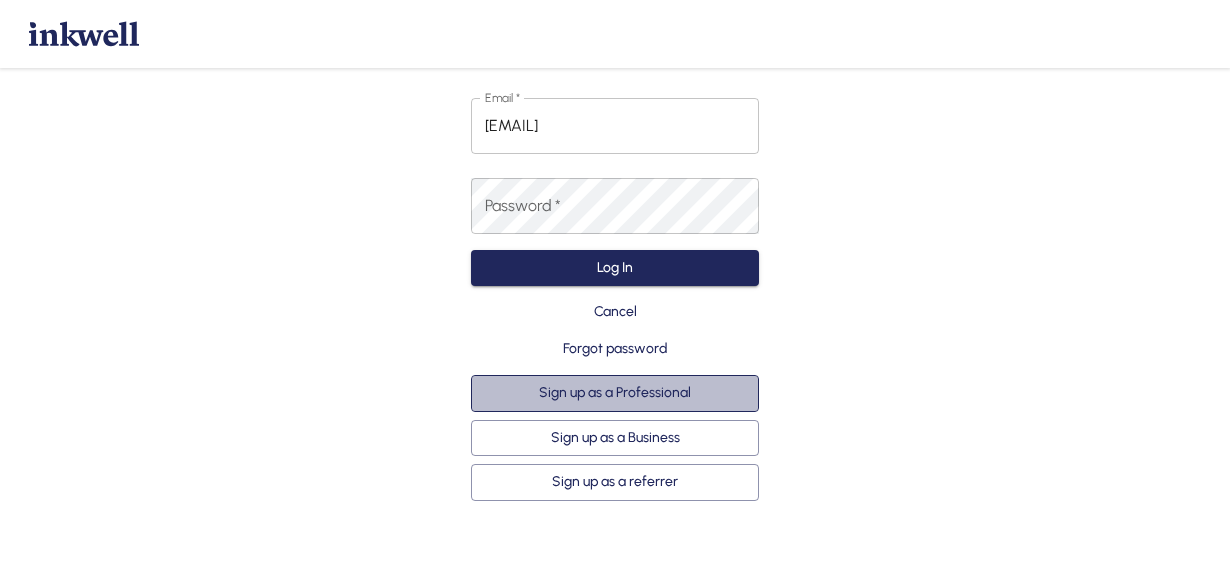 click on "Sign up as a Professional" at bounding box center (615, 393) 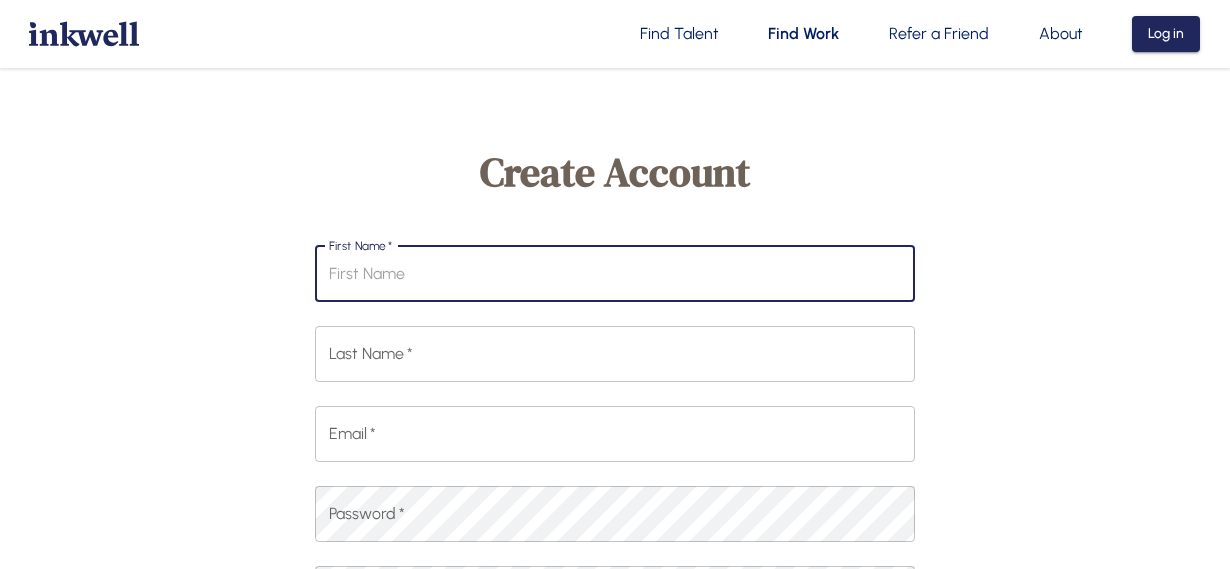 click on "First Name   *" at bounding box center (615, 274) 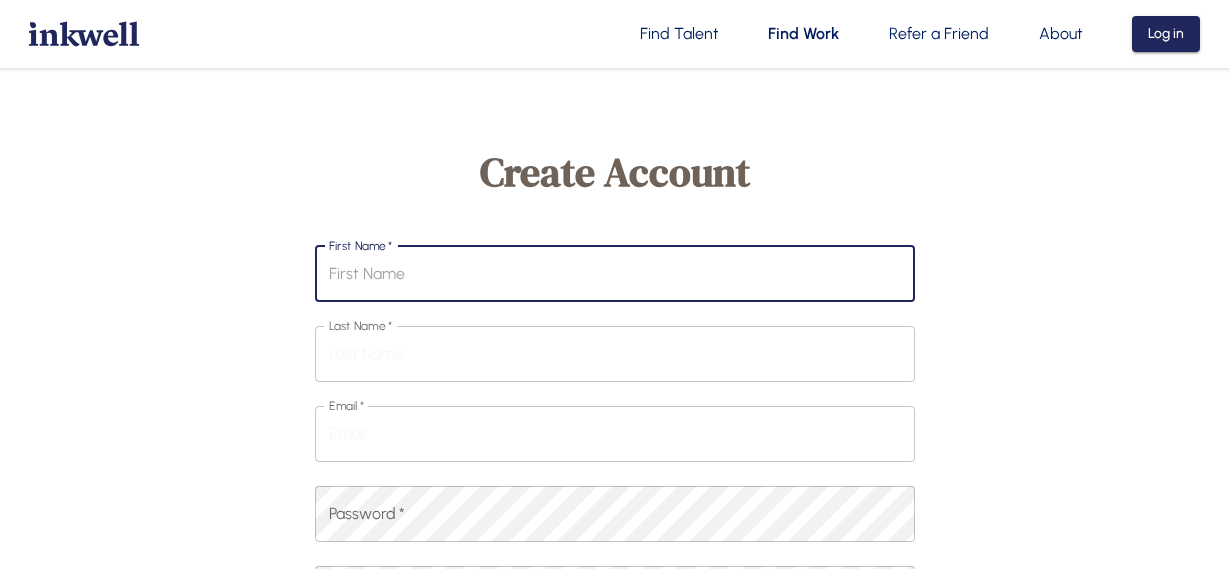 type on "[FIRST]" 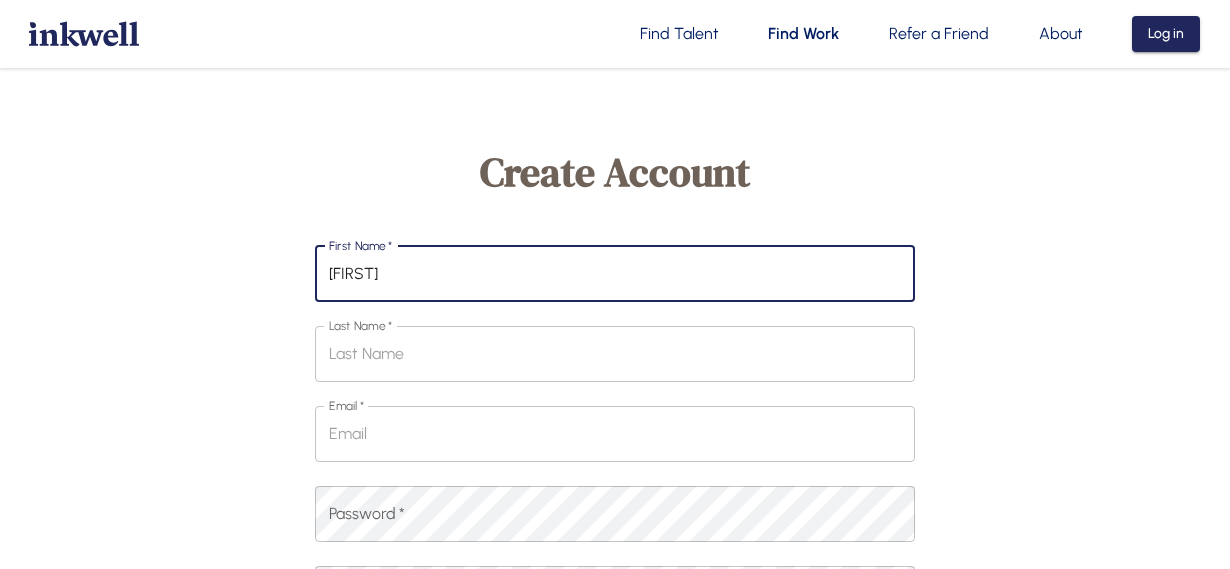type on "Muir" 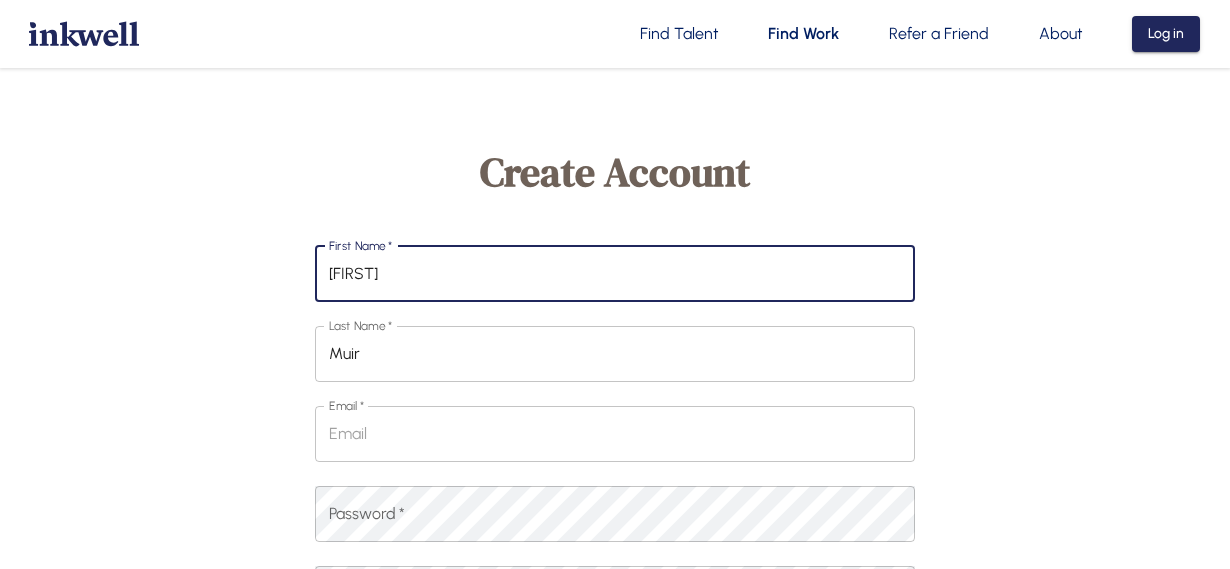 type on "[EMAIL]" 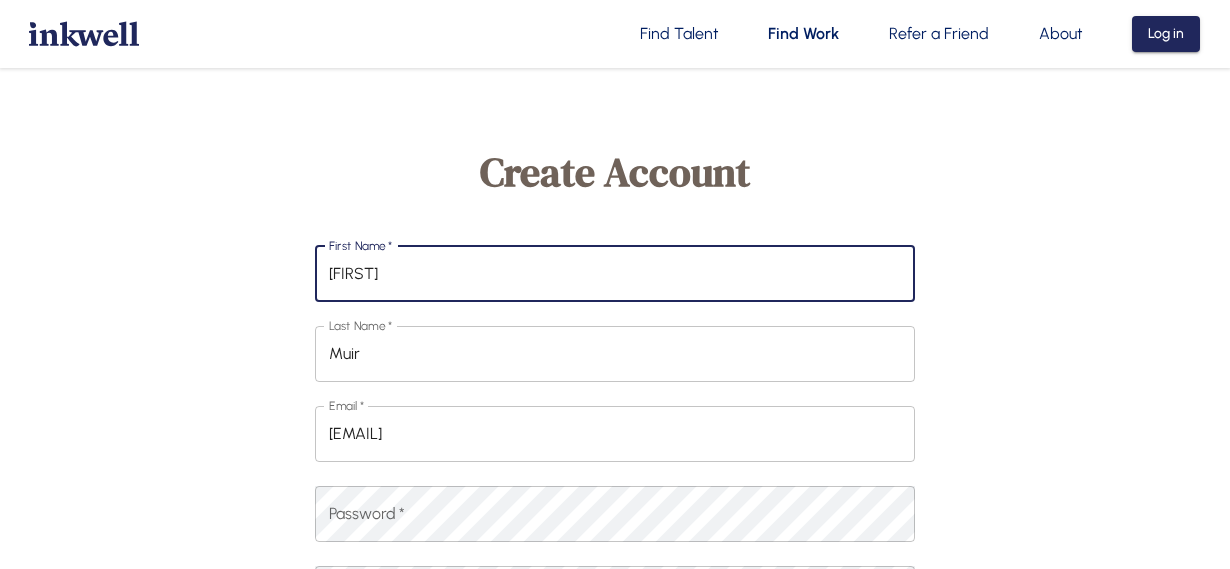 type on "[COUNTRY]" 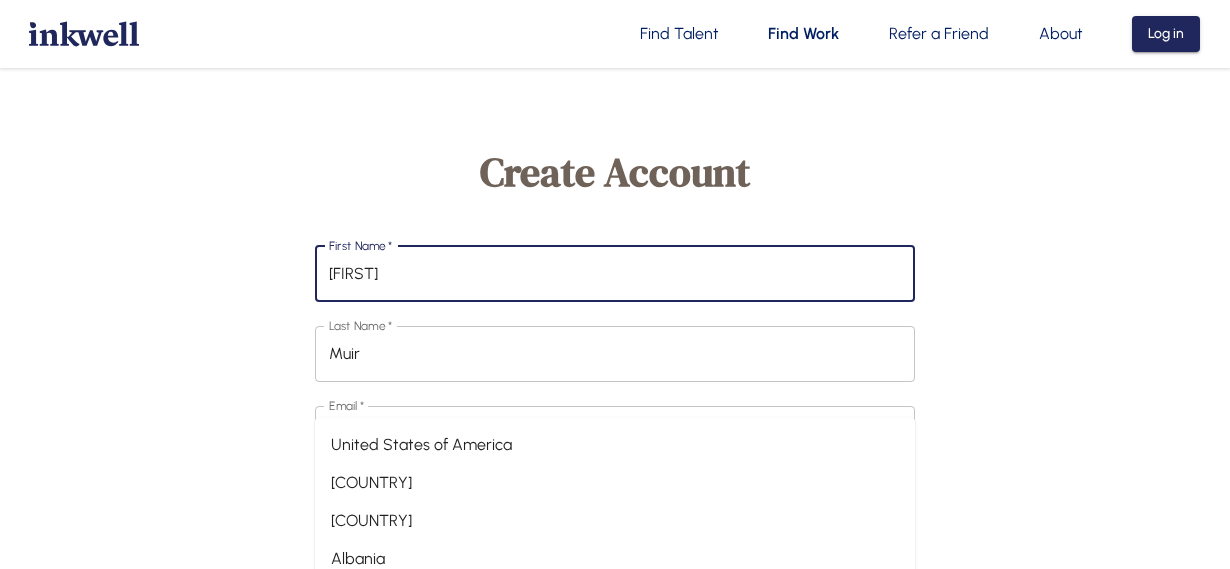 click on "United States of America" at bounding box center (615, 445) 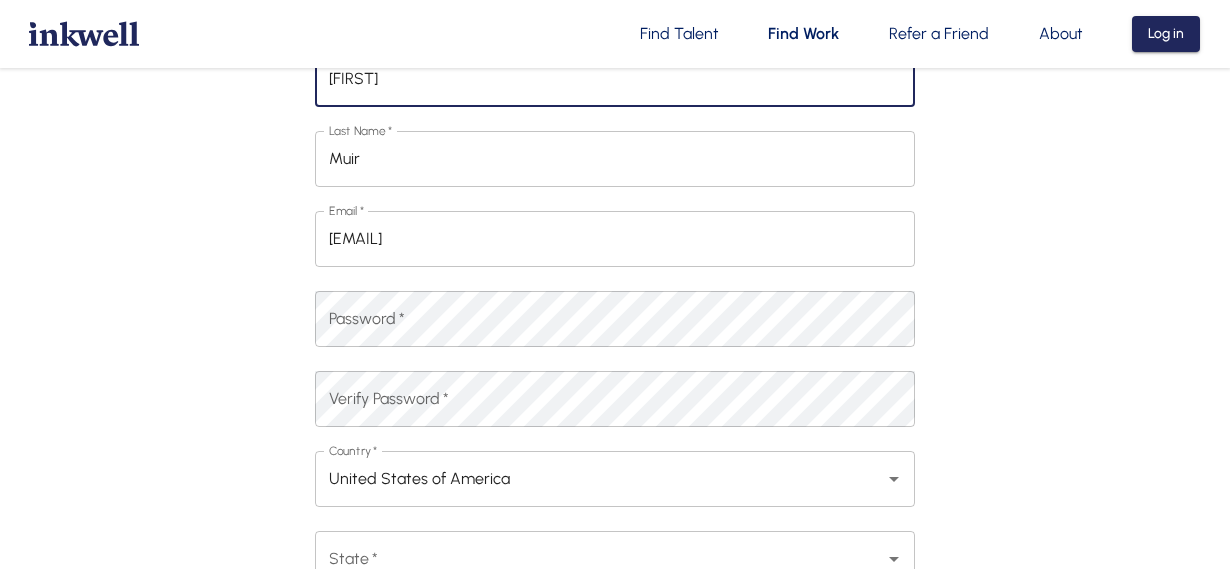 scroll, scrollTop: 208, scrollLeft: 0, axis: vertical 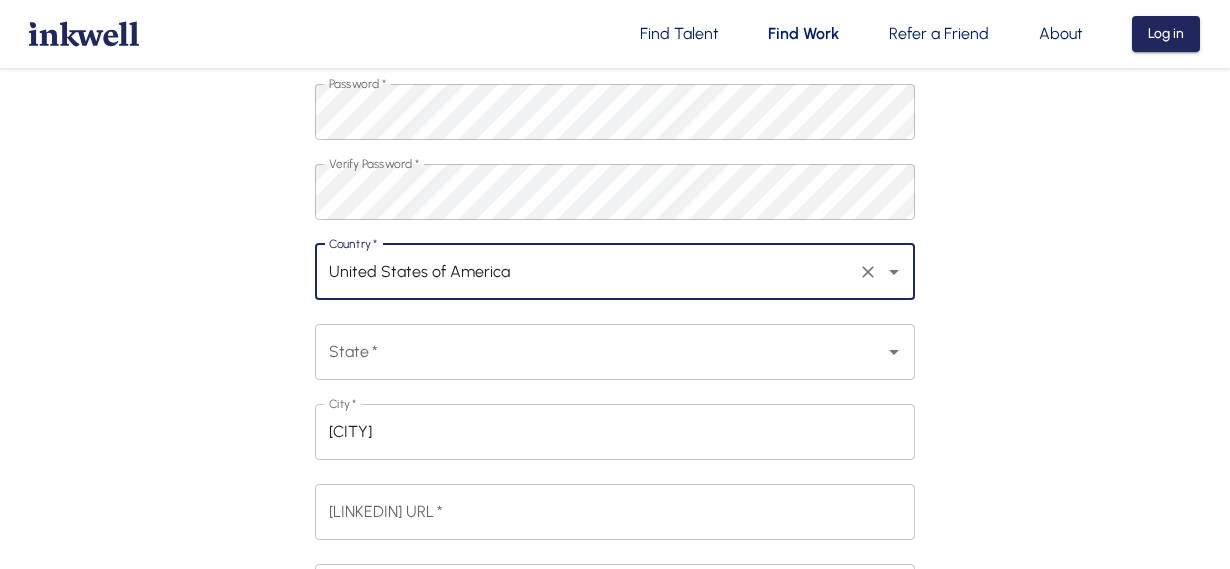 click on "State   *" at bounding box center (600, 352) 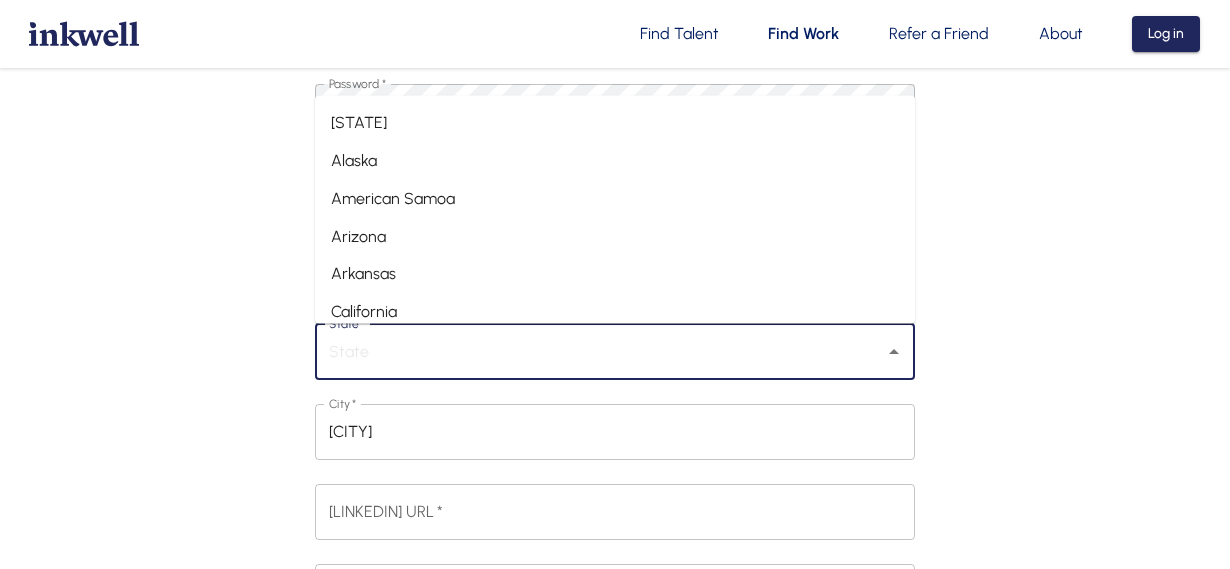 type on "[STATE_ABBR]" 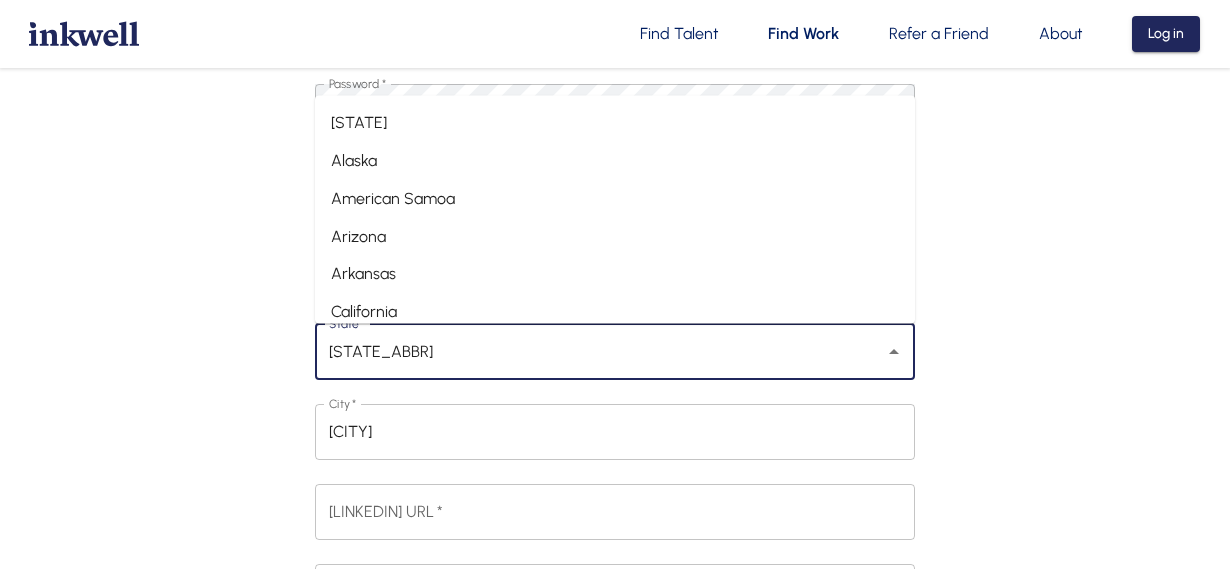 type on "United States of America" 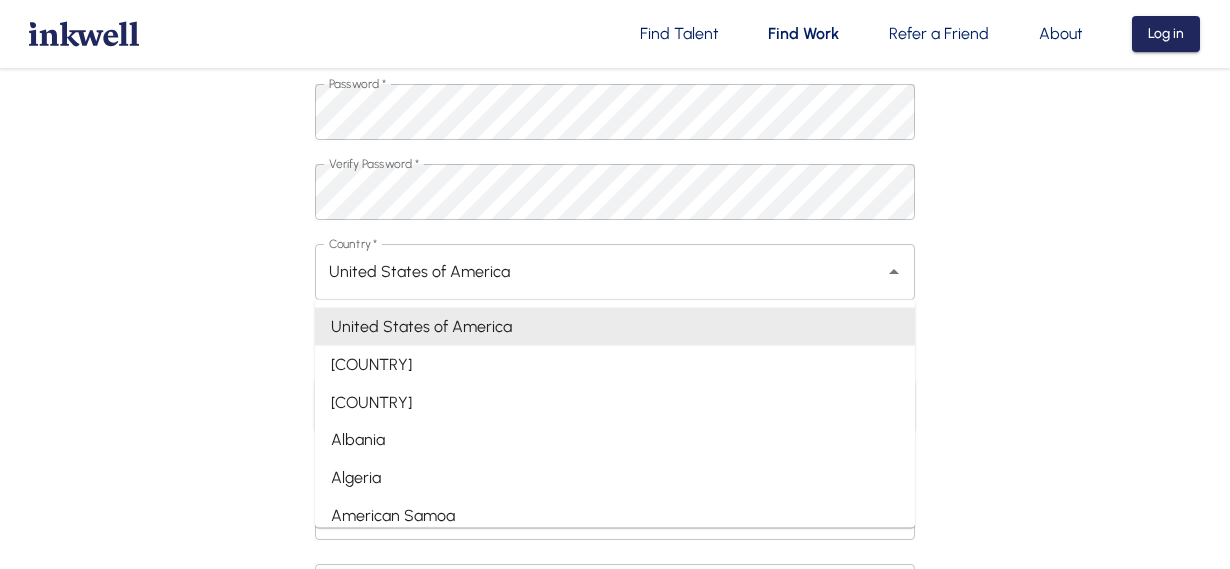 click on "United States of America" at bounding box center (615, 327) 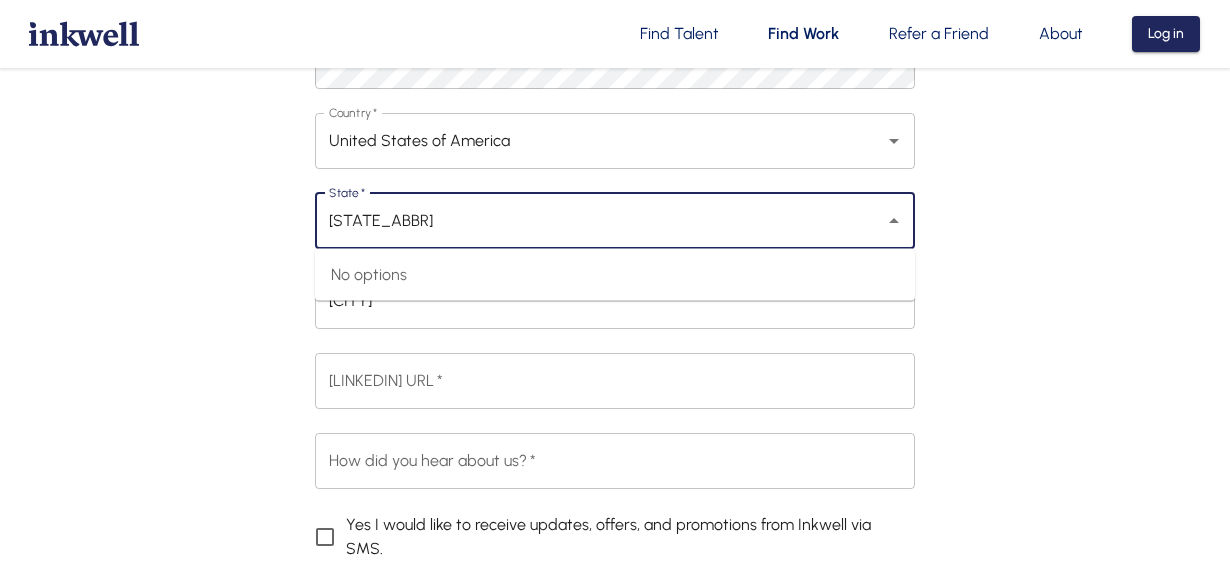 scroll, scrollTop: 546, scrollLeft: 0, axis: vertical 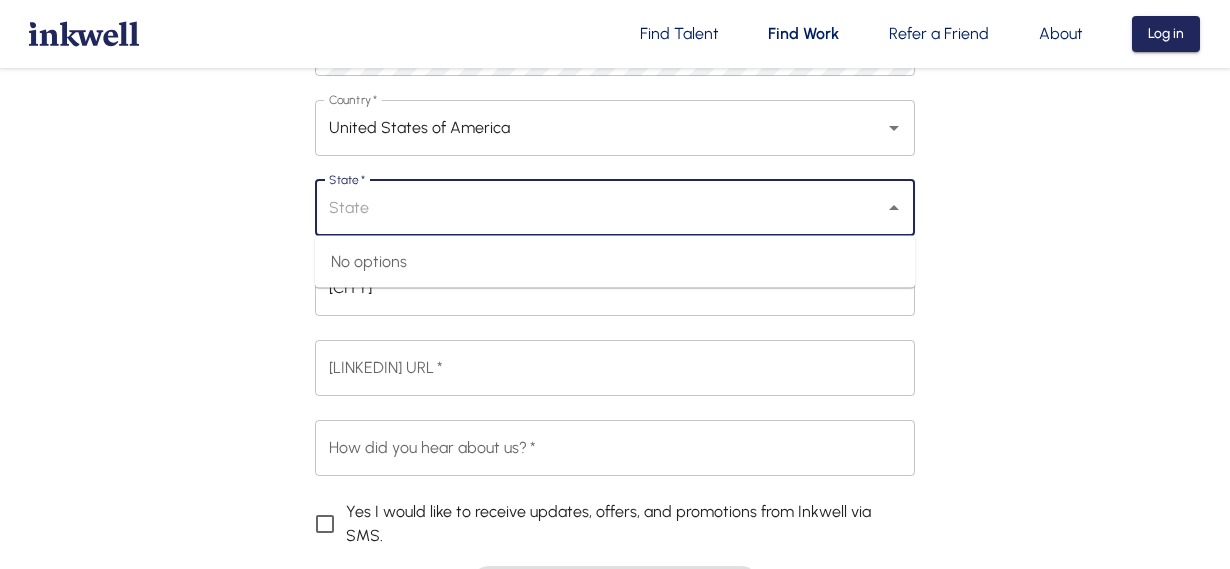 click on "[LINKEDIN] URL   *" at bounding box center (615, 368) 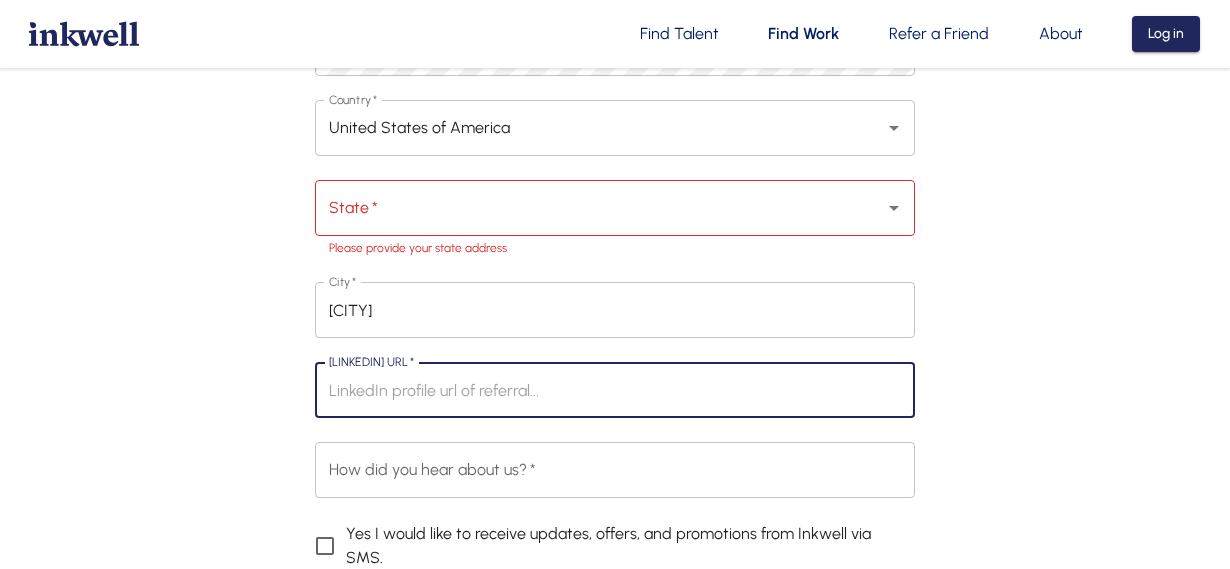 click on "State   *" at bounding box center [600, 208] 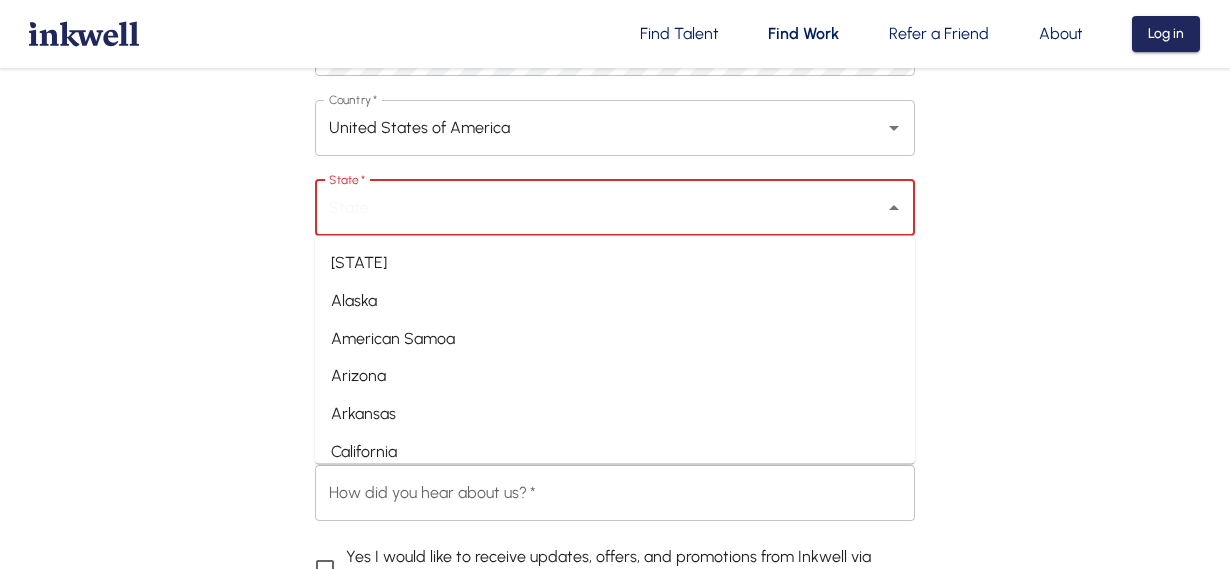 type on "[STATE]" 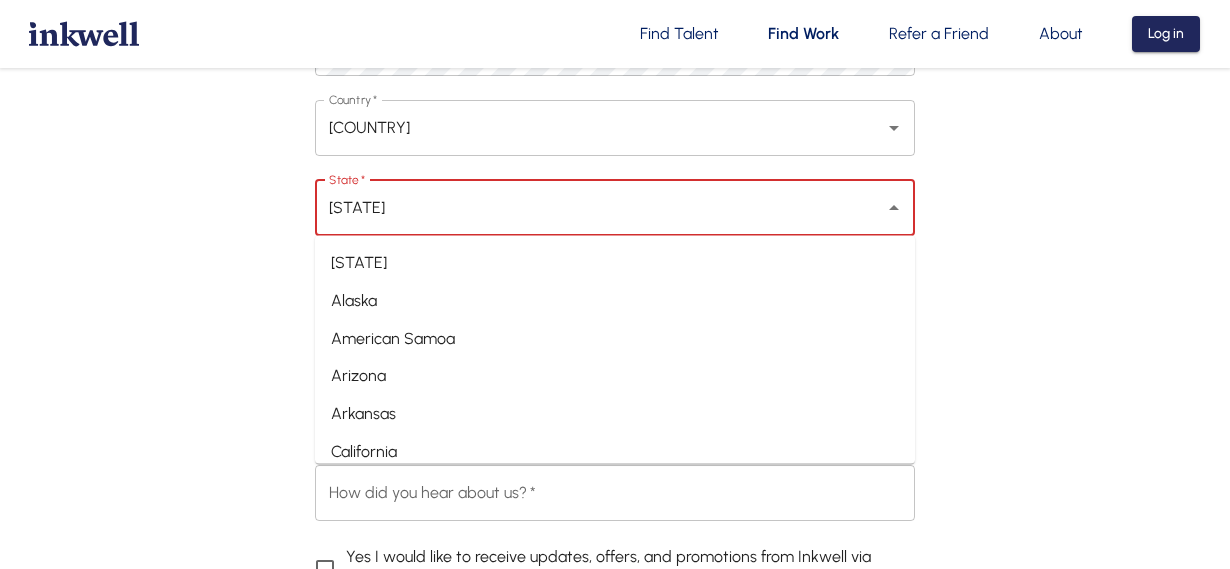 type on "United States of America" 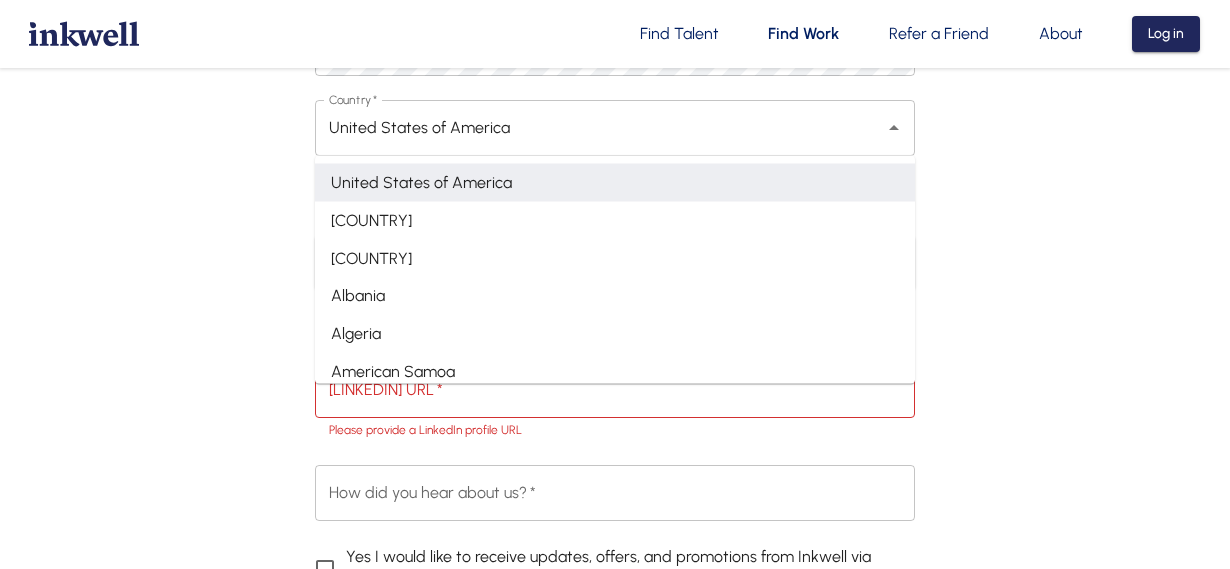 scroll, scrollTop: 317, scrollLeft: 0, axis: vertical 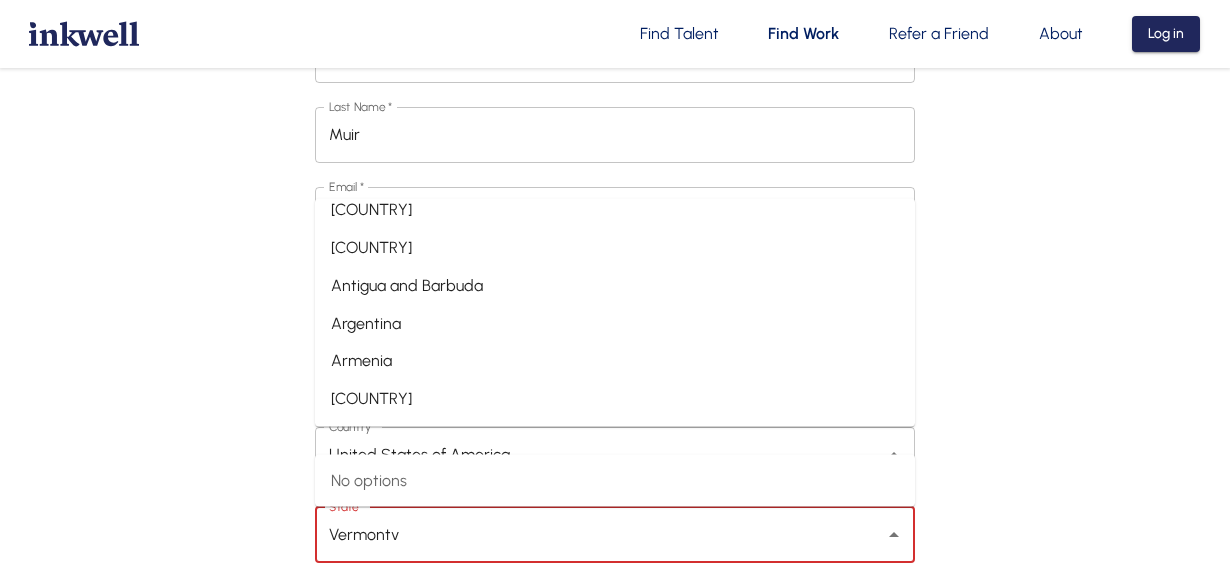 type on "[STATE]" 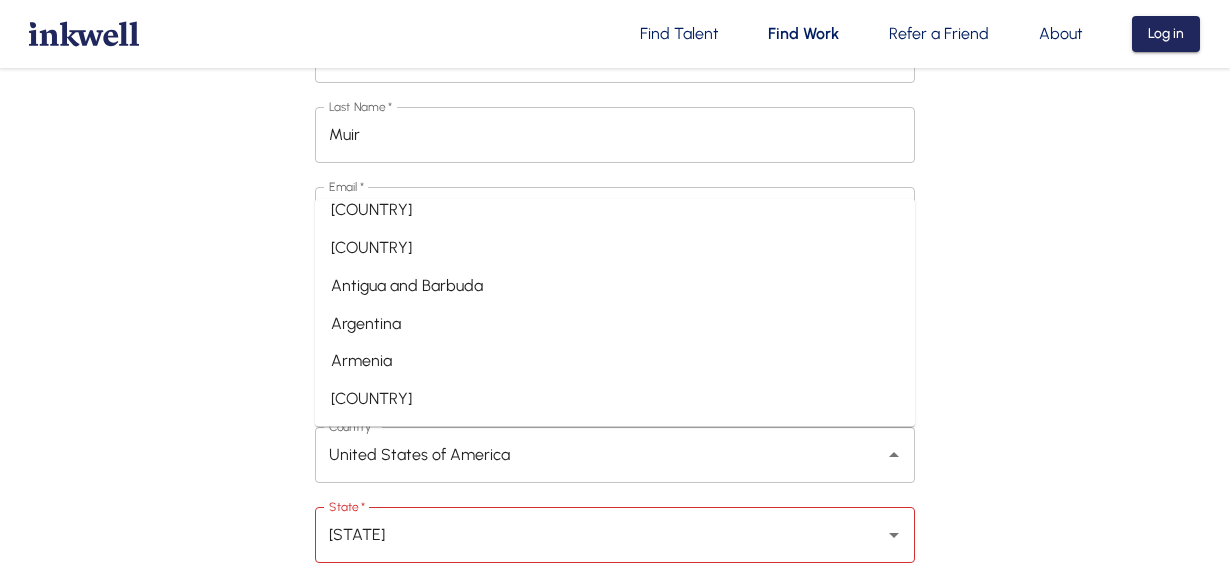 click on "First Name * [FIRST] First Name * Last Name * [LAST] Last Name * Email * [EMAIL] Email * Password * Password * Verify Password * Verify Password * Country * [COUNTRY] Country * State * [STATE] State * Please provide your state address City * [CITY] City * [LINKEDIN] URL * [LINKEDIN] URL * Please provide a [LINKEDIN] profile URL How did you hear about us? * How did you hear about us? * Yes I would like to receive updates, offers, and promotions from [BRAND] via SMS. Submit" at bounding box center (615, 502) 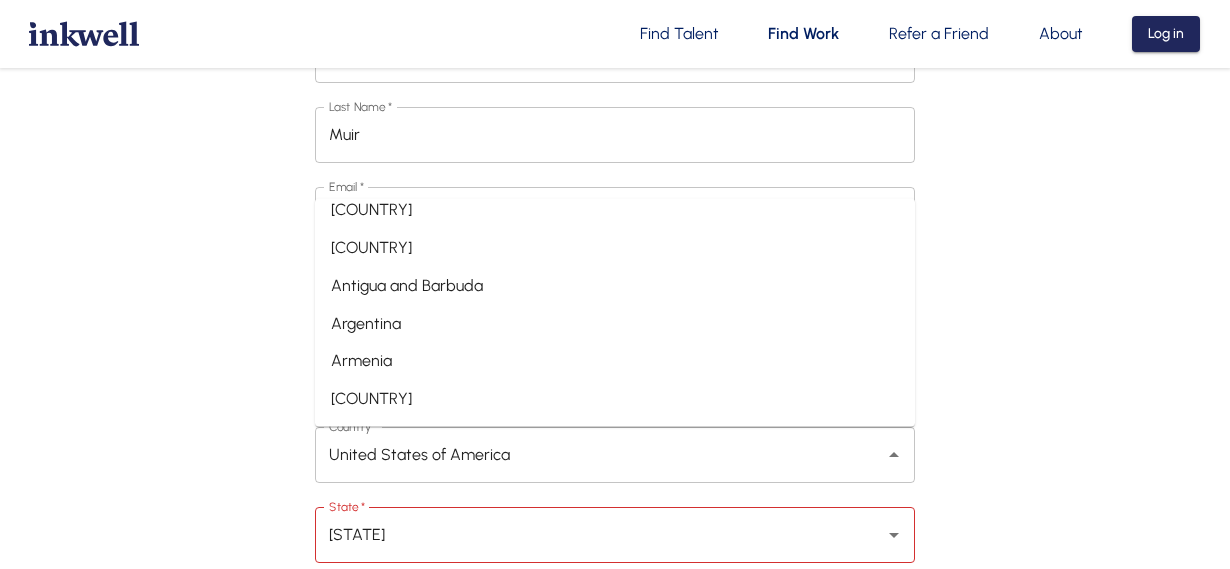 click on "First Name * [FIRST] First Name * Last Name * [LAST] Last Name * Email * [EMAIL] Email * Password * Password * Verify Password * Verify Password * Country * [COUNTRY] Country * State * [STATE] State * Please provide your state address City * [CITY] City * [LINKEDIN] URL * [LINKEDIN] URL * Please provide a [LINKEDIN] profile URL How did you hear about us? * How did you hear about us? * Yes I would like to receive updates, offers, and promotions from [BRAND] via SMS. Submit" at bounding box center [615, 502] 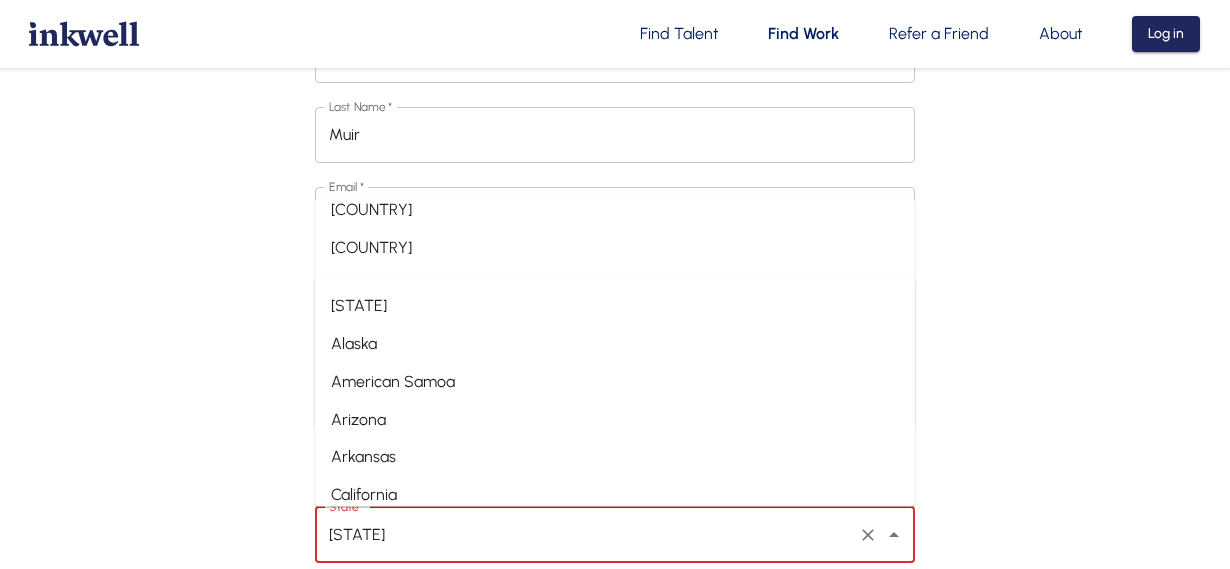 click on "[STATE]" at bounding box center [587, 535] 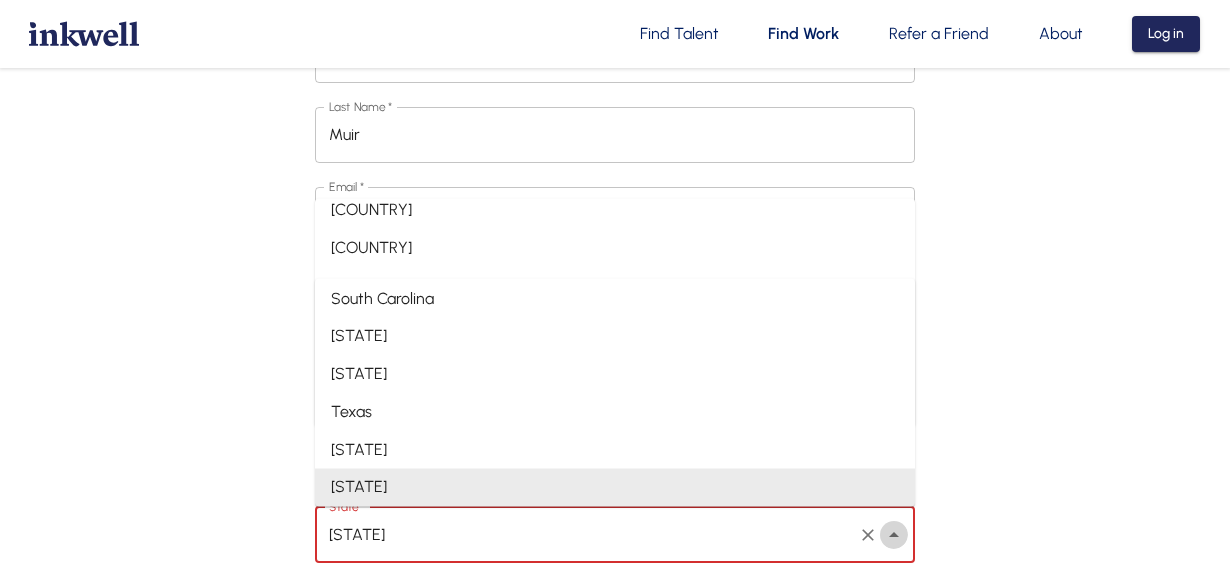 click 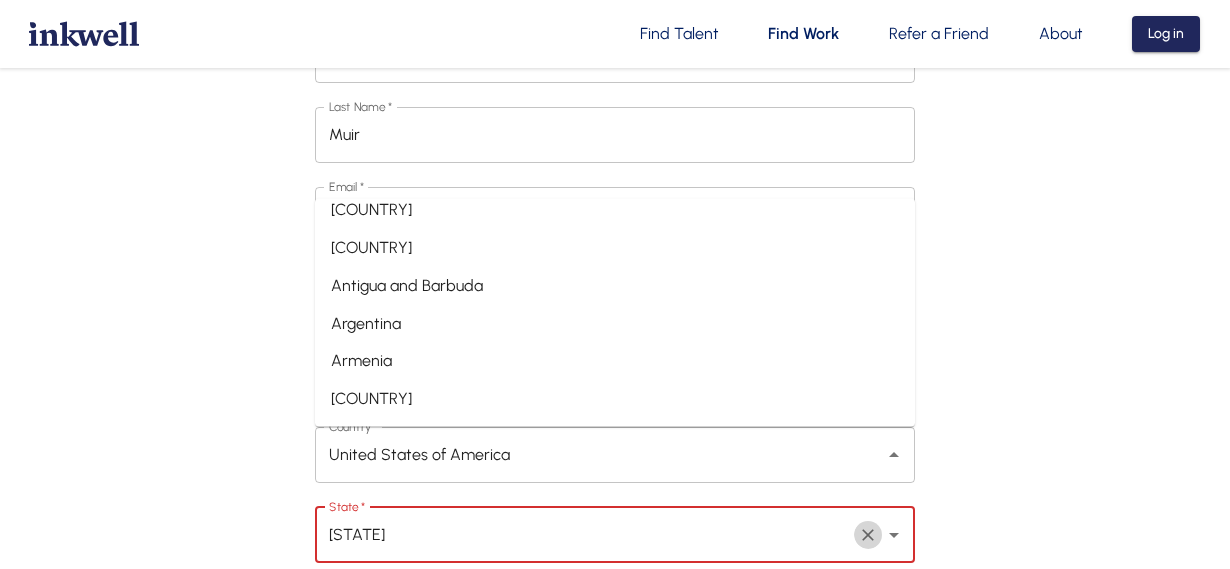 click 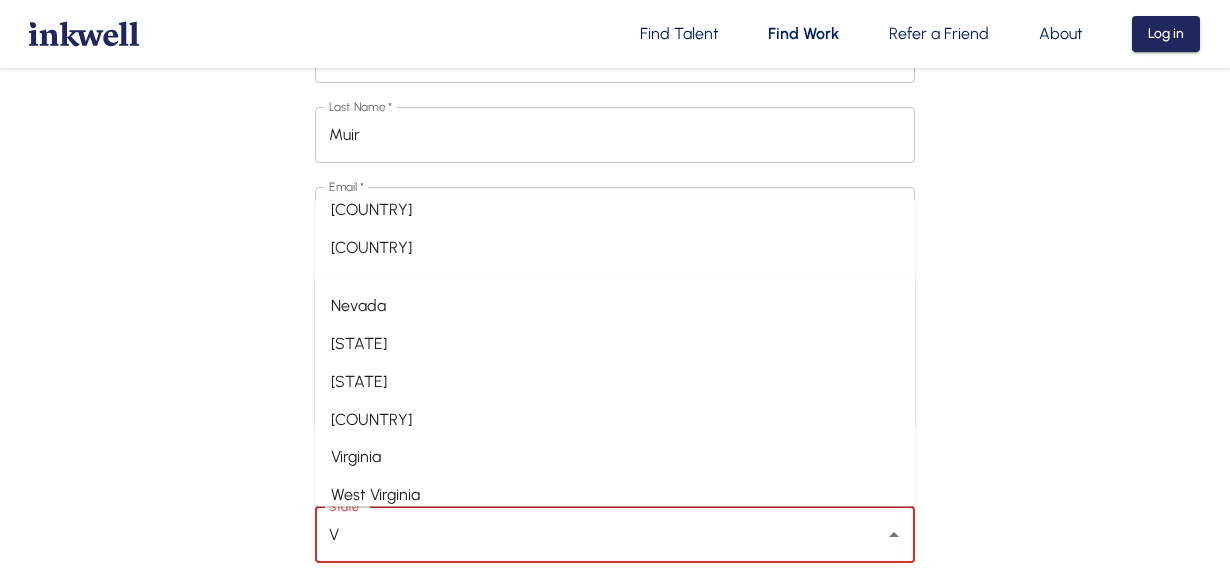 click on "[STATE]" at bounding box center [615, 381] 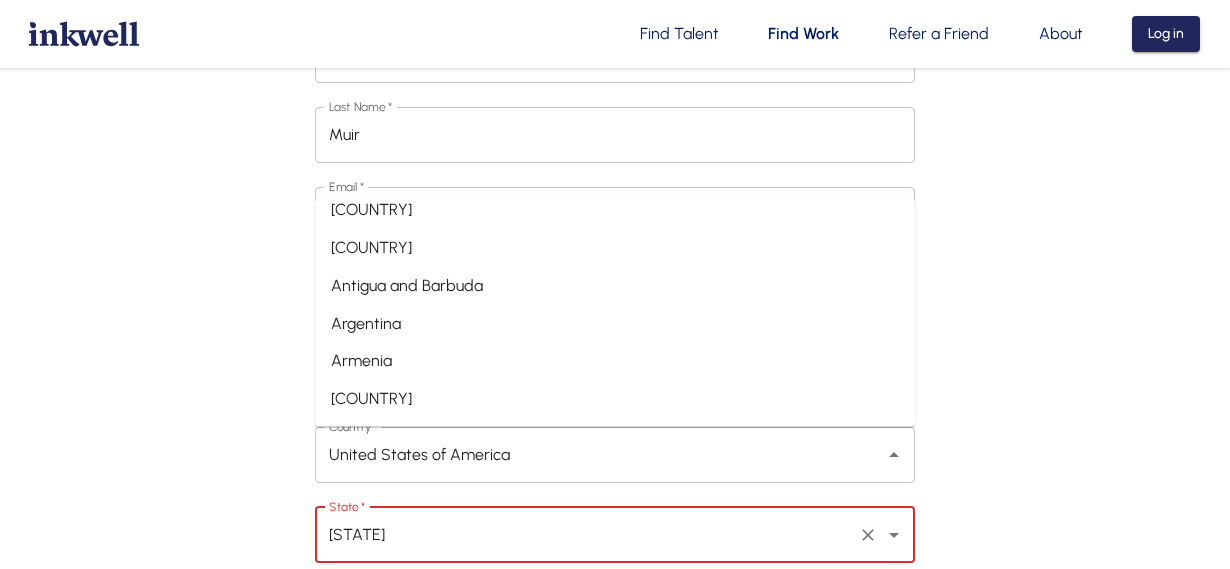 type on "[STATE]" 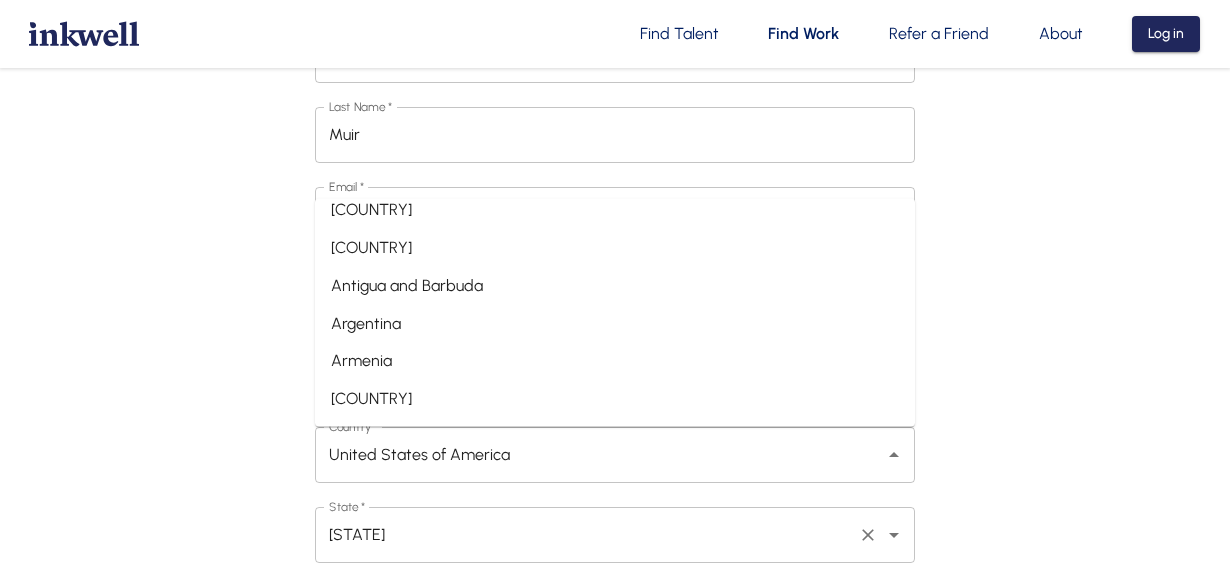 click on "First Name   * [FIRST] First Name   * Last Name   * [LAST] Last Name   * Email   * [EMAIL] Email   * Password   * Password   * Verify Password   * Verify Password   * Country   * [COUNTRY] Country   * State   * [STATE] State   * City   * [CITY] City   * LinkedIn URL   * LinkedIn URL   * Please provide a LinkedIn profile URL How did you hear about us?   * How did you hear about us?   * Yes I would like to receive updates, offers, and promotions from Inkwell via SMS. Submit" at bounding box center (615, 490) 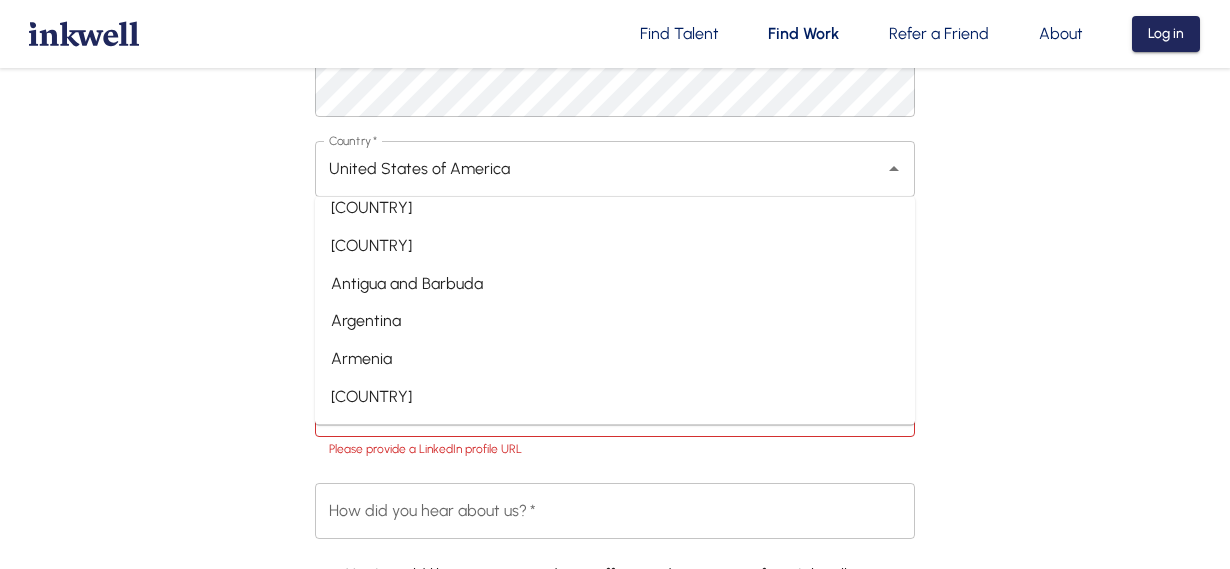 scroll, scrollTop: 531, scrollLeft: 0, axis: vertical 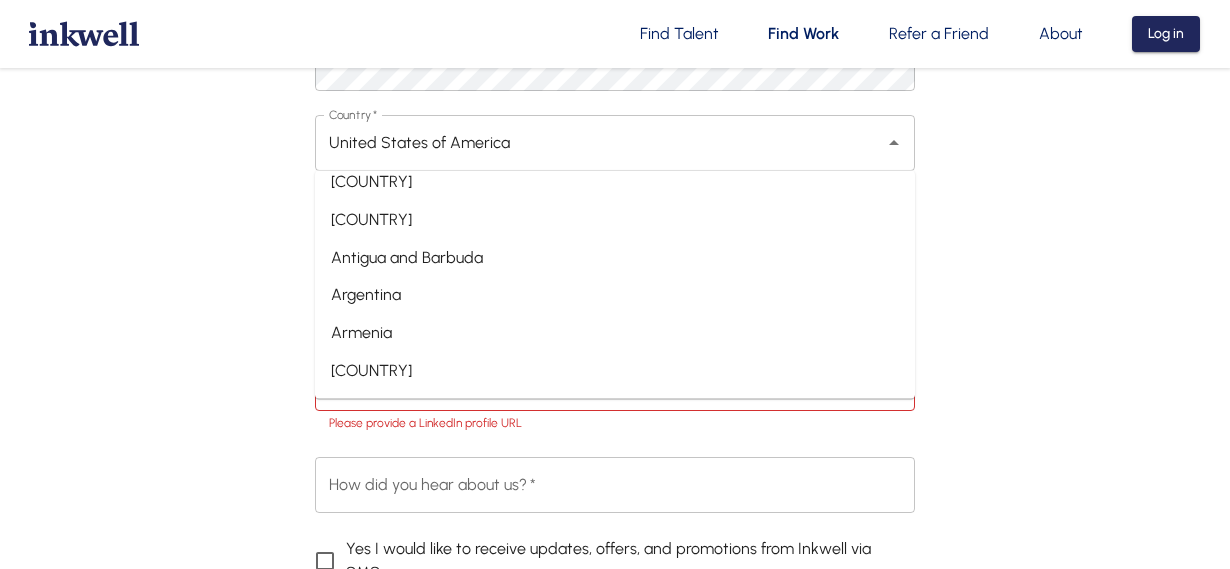 click on "First Name   * [FIRST] First Name   * Last Name   * [LAST] Last Name   * Email   * [EMAIL] Email   * Password   * Password   * Verify Password   * Verify Password   * Country   * [COUNTRY] Country   * State   * [STATE] State   * City   * [CITY] City   * LinkedIn URL   * LinkedIn URL   * Please provide a LinkedIn profile URL How did you hear about us?   * How did you hear about us?   * Yes I would like to receive updates, offers, and promotions from Inkwell via SMS. Submit" at bounding box center [615, 178] 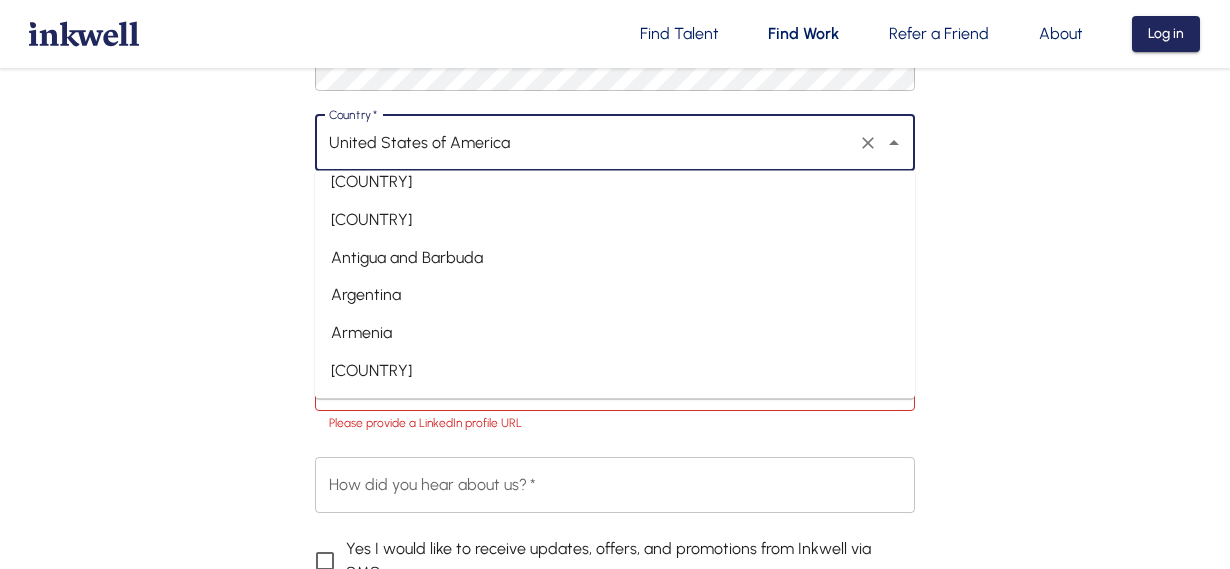 click on "United States of America" at bounding box center (587, 143) 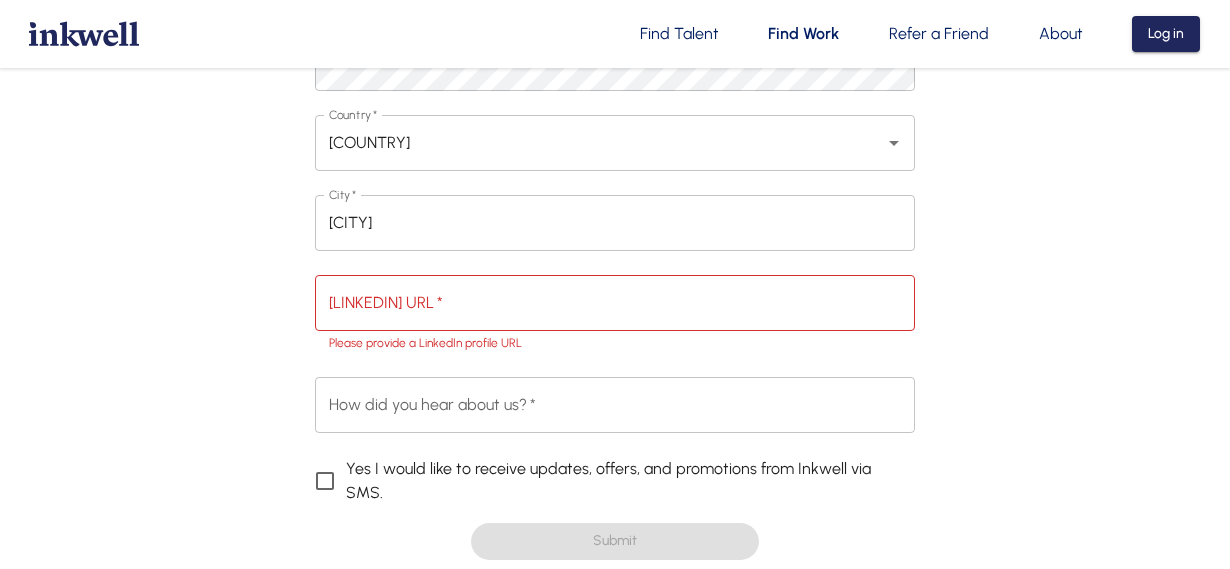 click on "First Name * [FIRST] First Name * Last Name * [LAST] Last Name * Email * [EMAIL] Email * Password * Password * Verify Password * Verify Password * Country * [COUNTRY] Country * City * [CITY] City * [LINKEDIN] URL * [LINKEDIN] URL * Please provide a [LINKEDIN] profile URL How did you hear about us? * How did you hear about us? * Yes I would like to receive updates, offers, and promotions from [BRAND] via SMS. Submit" at bounding box center [615, 138] 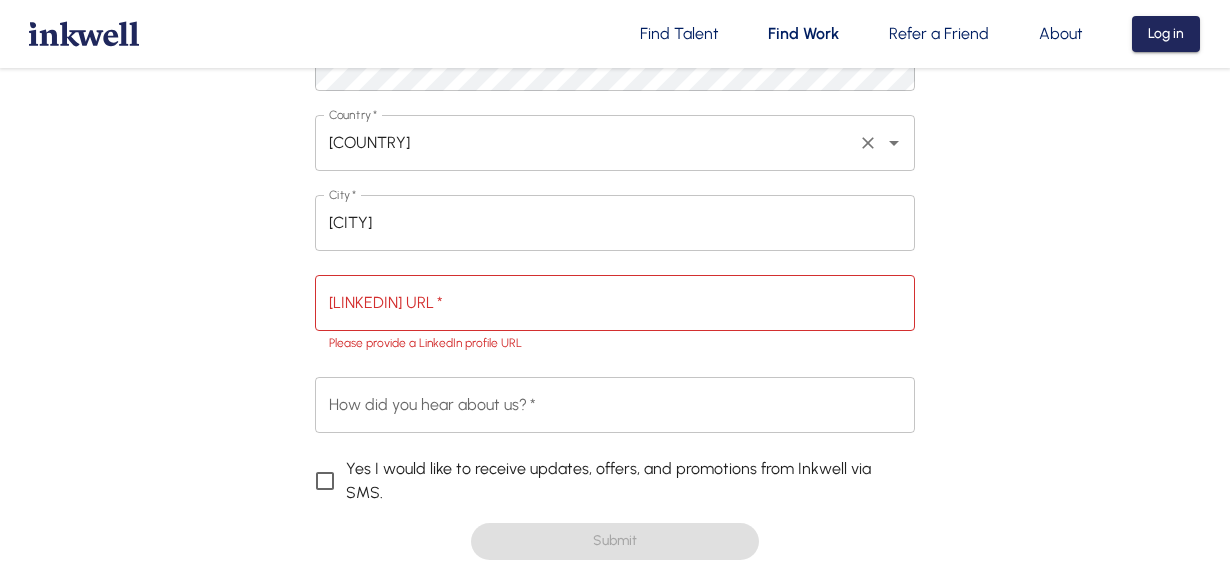 click on "[COUNTRY]" at bounding box center [587, 143] 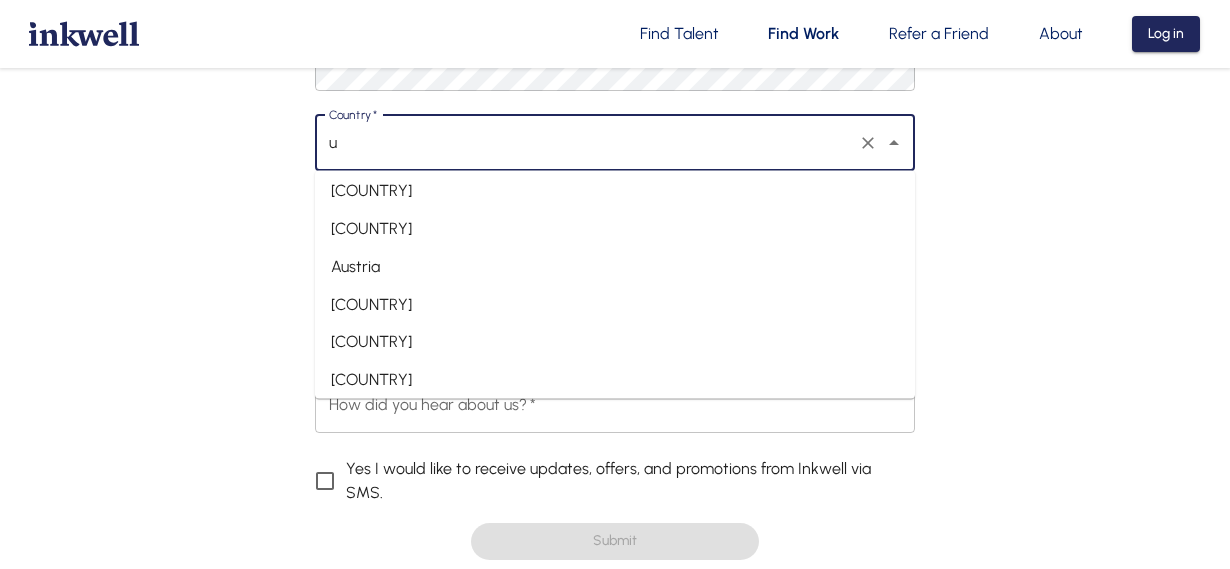 scroll, scrollTop: 0, scrollLeft: 0, axis: both 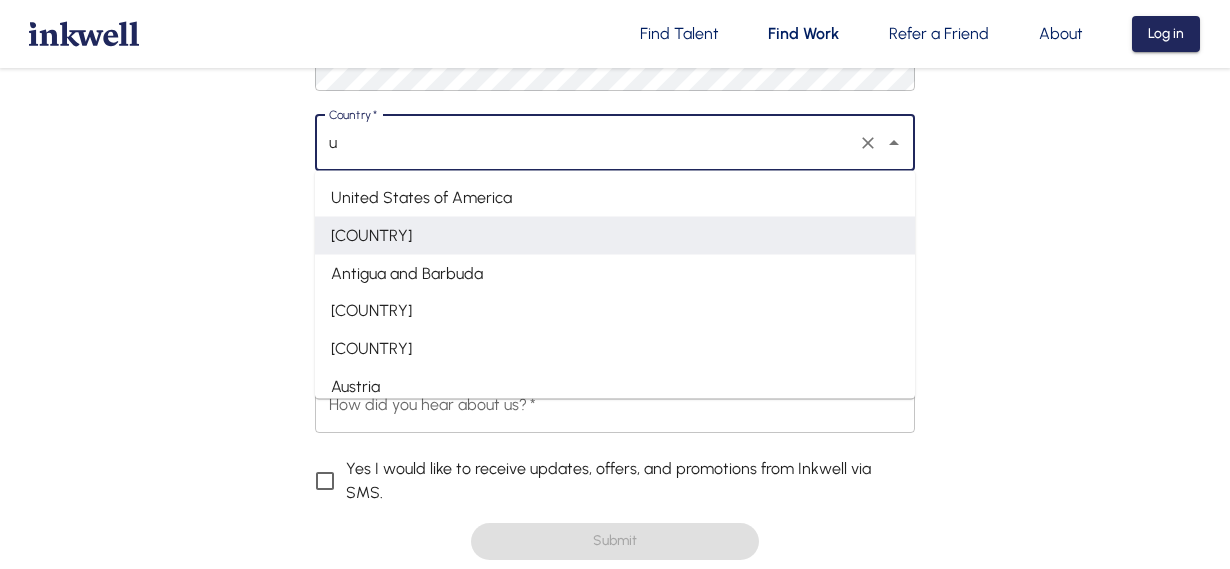 click on "United States of America" at bounding box center [615, 198] 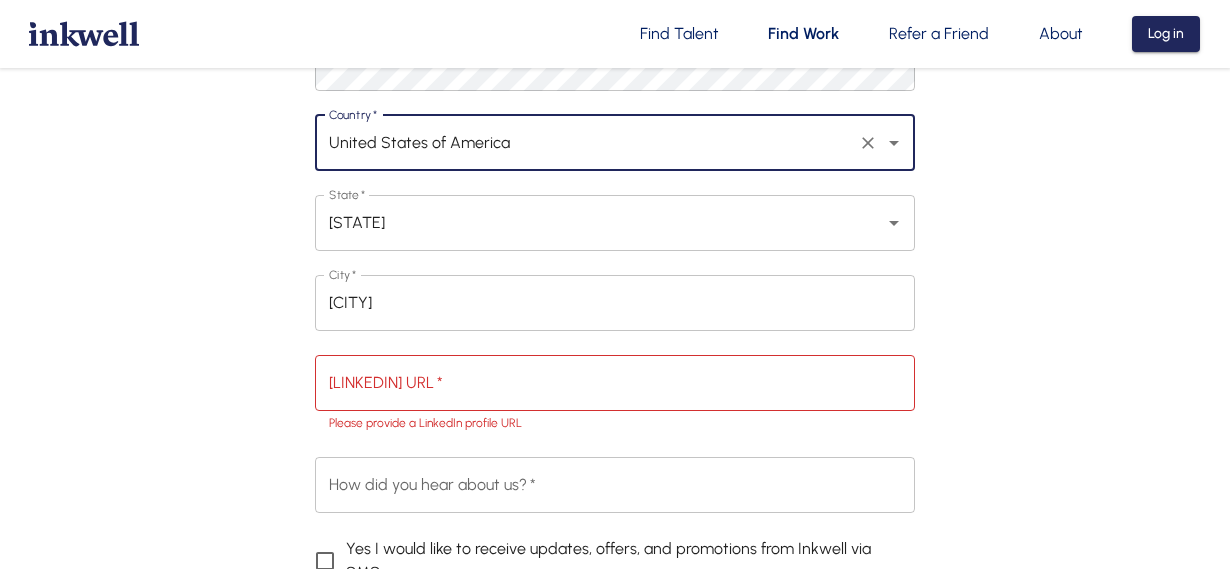 type on "United States of America" 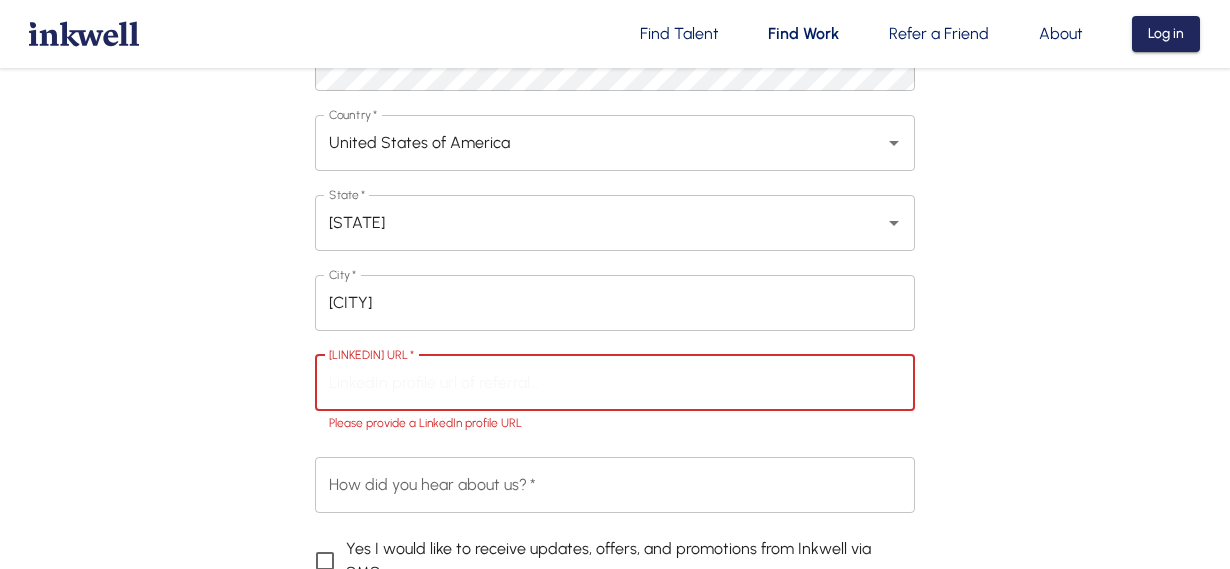 click on "[LINKEDIN] URL   *" at bounding box center (615, 383) 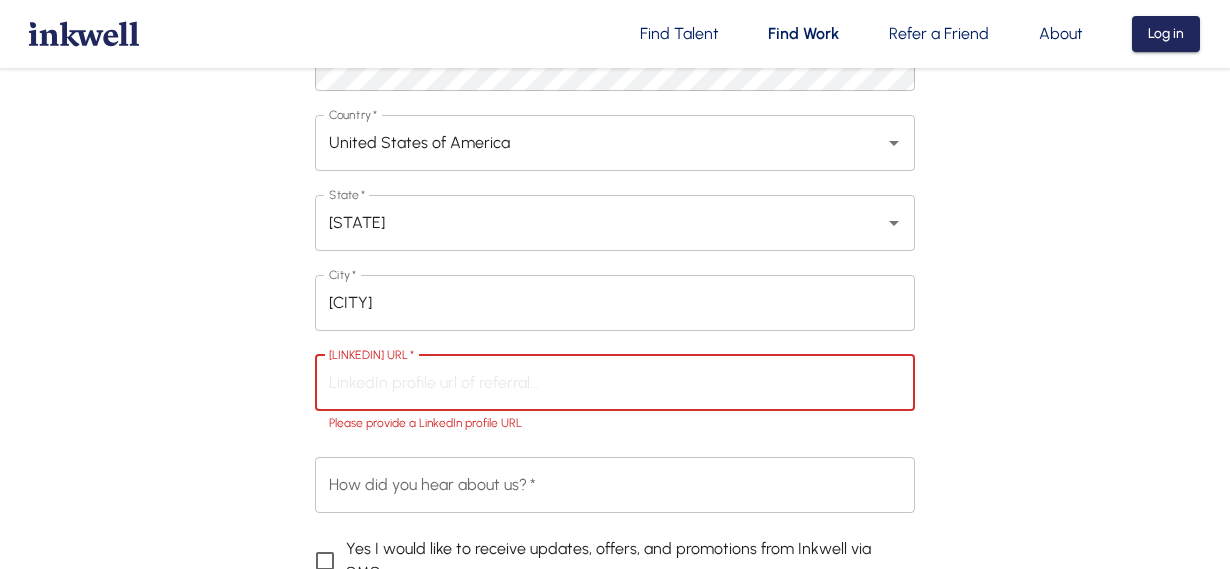 paste on "https://www.linkedin.com/in/[PROFILE]/" 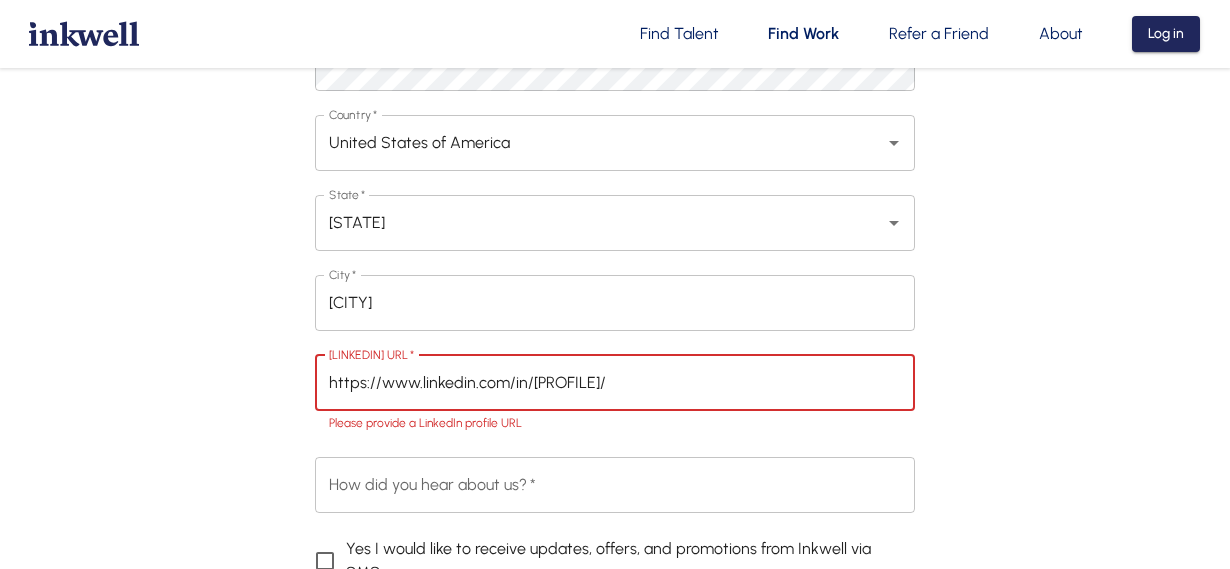 type on "https://www.linkedin.com/in/[PROFILE]/" 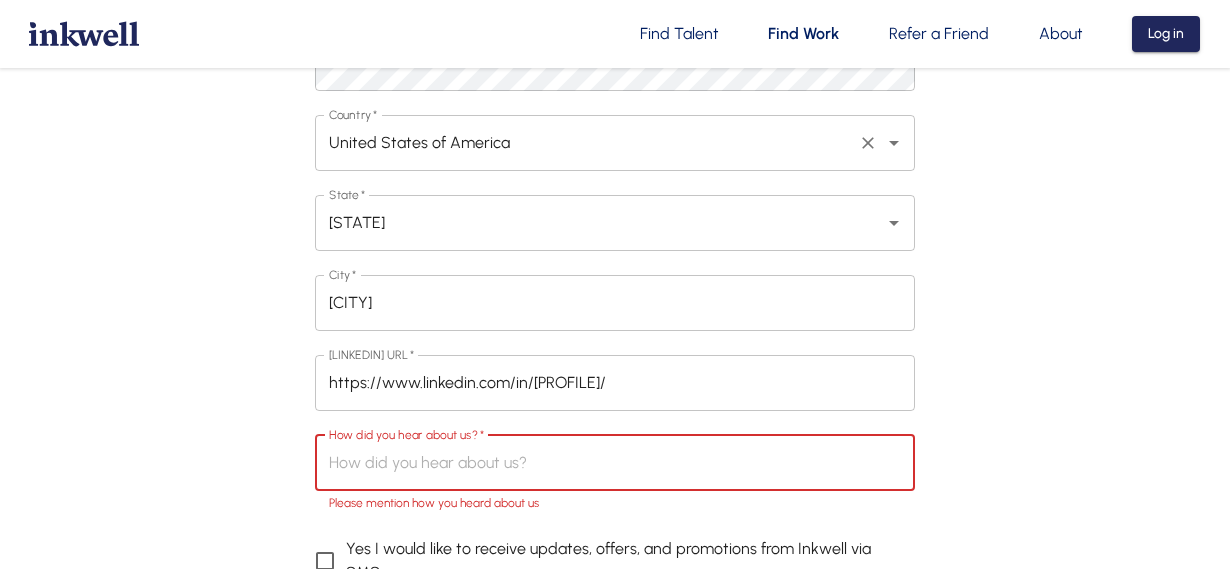 paste on "[FIRST] [LAST]" 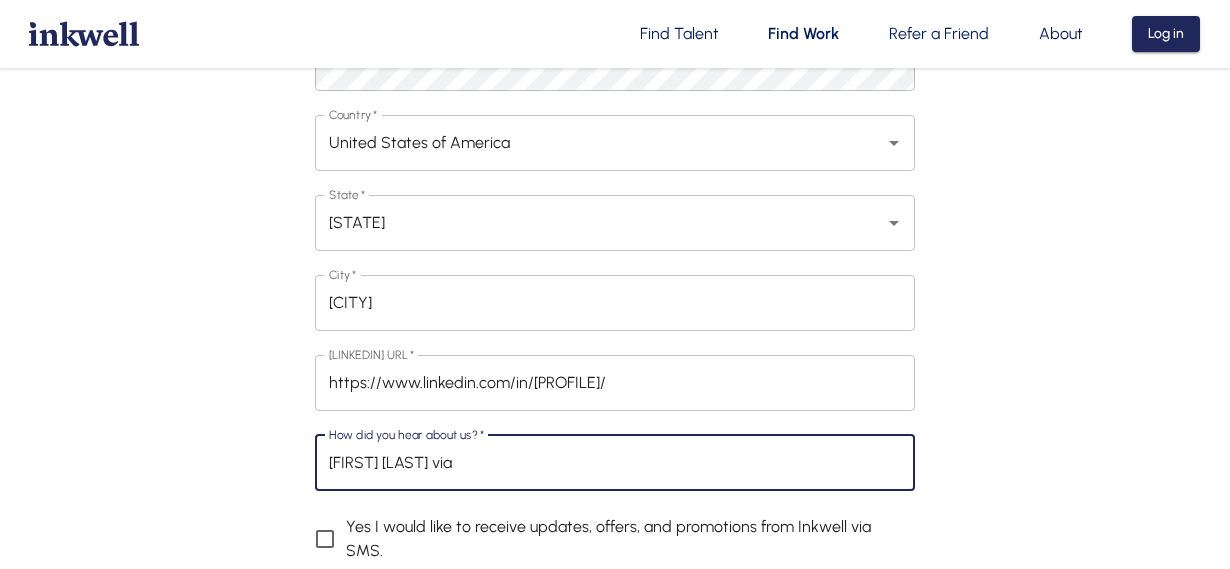 paste on "[LAST] [LAST] <[EMAIL]>" 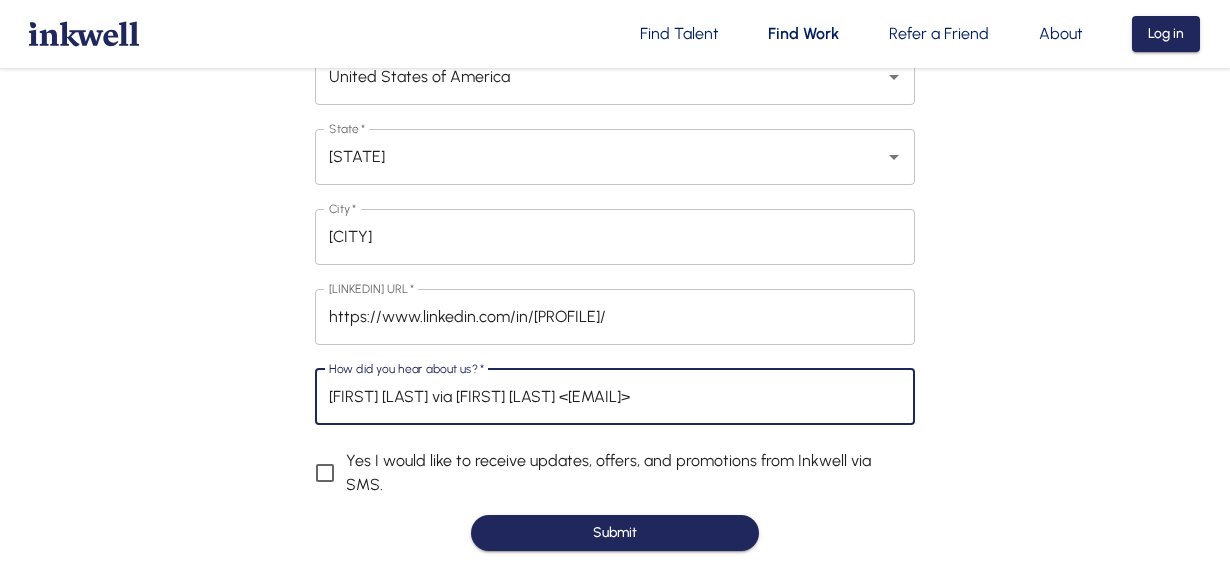 scroll, scrollTop: 610, scrollLeft: 0, axis: vertical 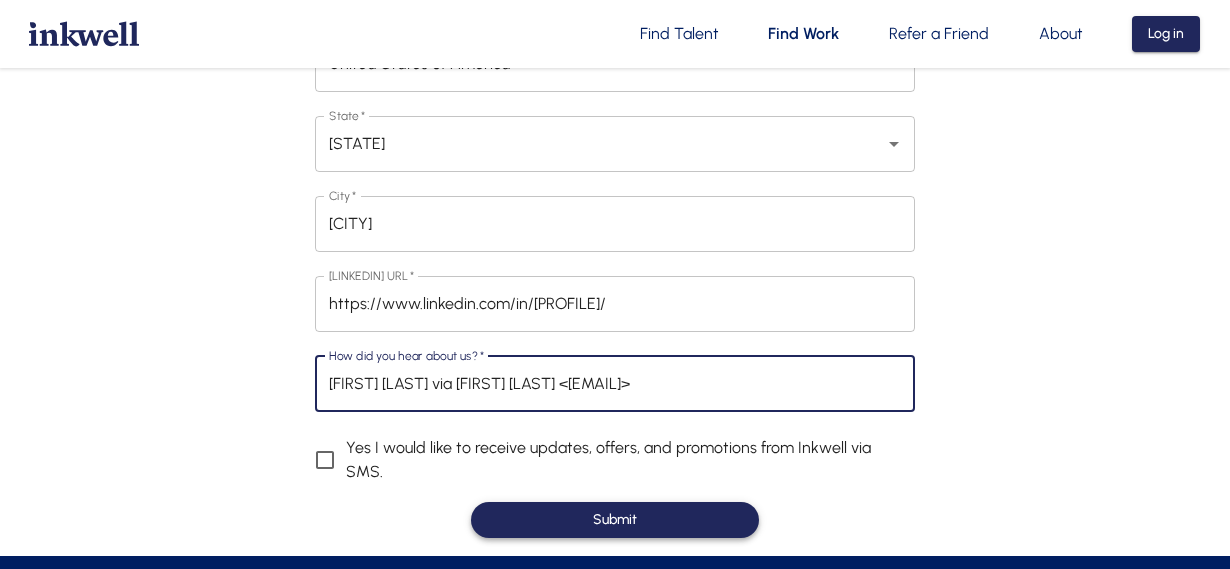 type on "[FIRST] [LAST] via [FIRST] [LAST] <[EMAIL]>" 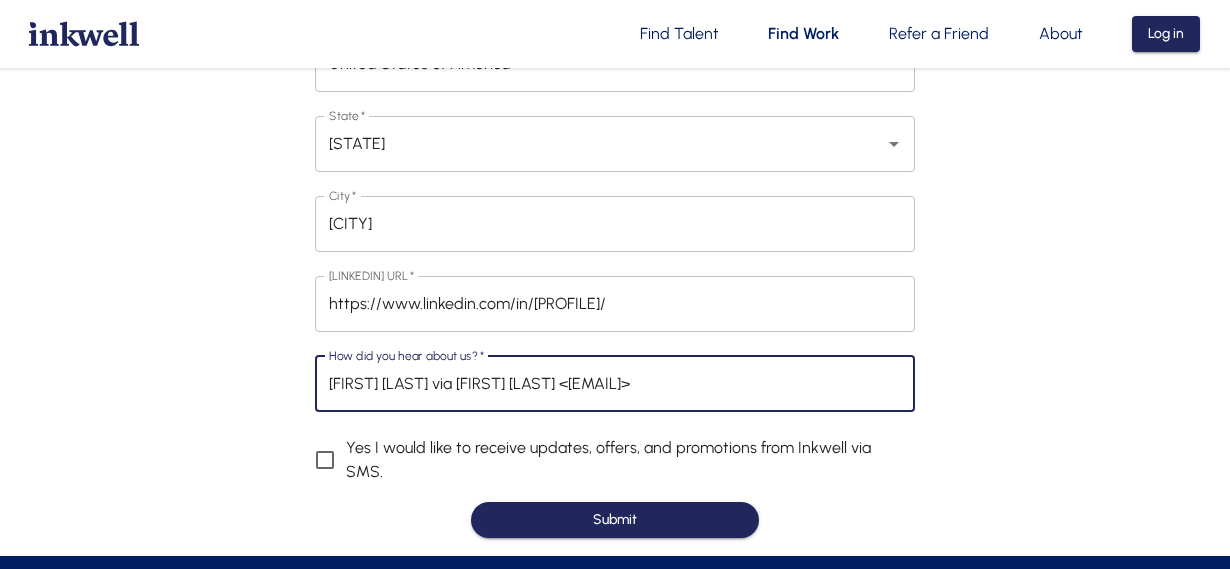 click on "Submit" at bounding box center (615, 520) 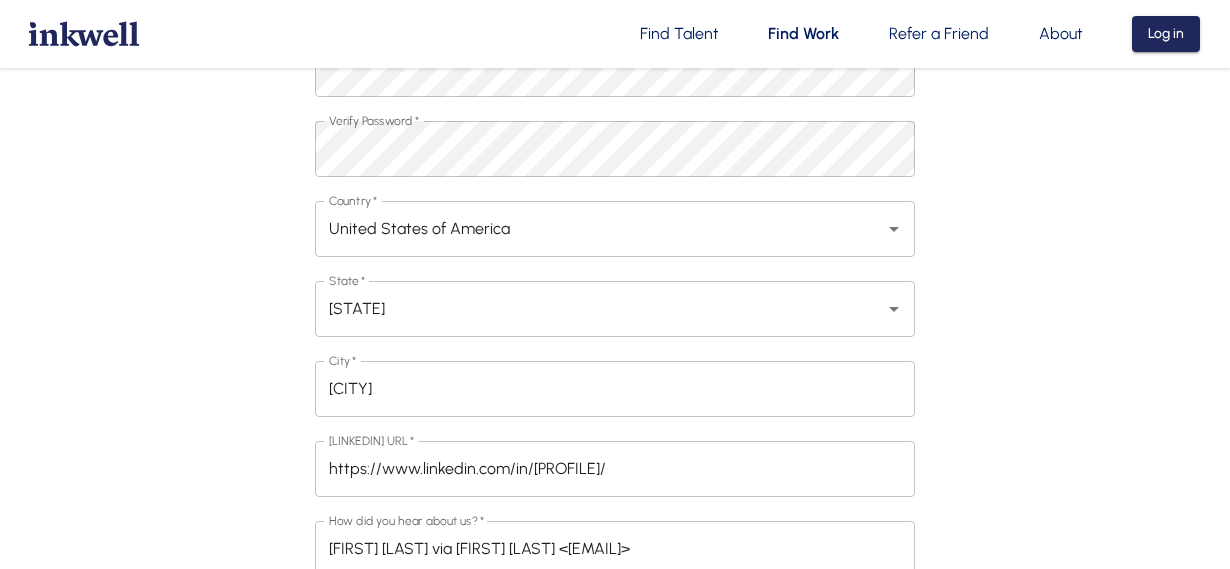 scroll, scrollTop: 884, scrollLeft: 0, axis: vertical 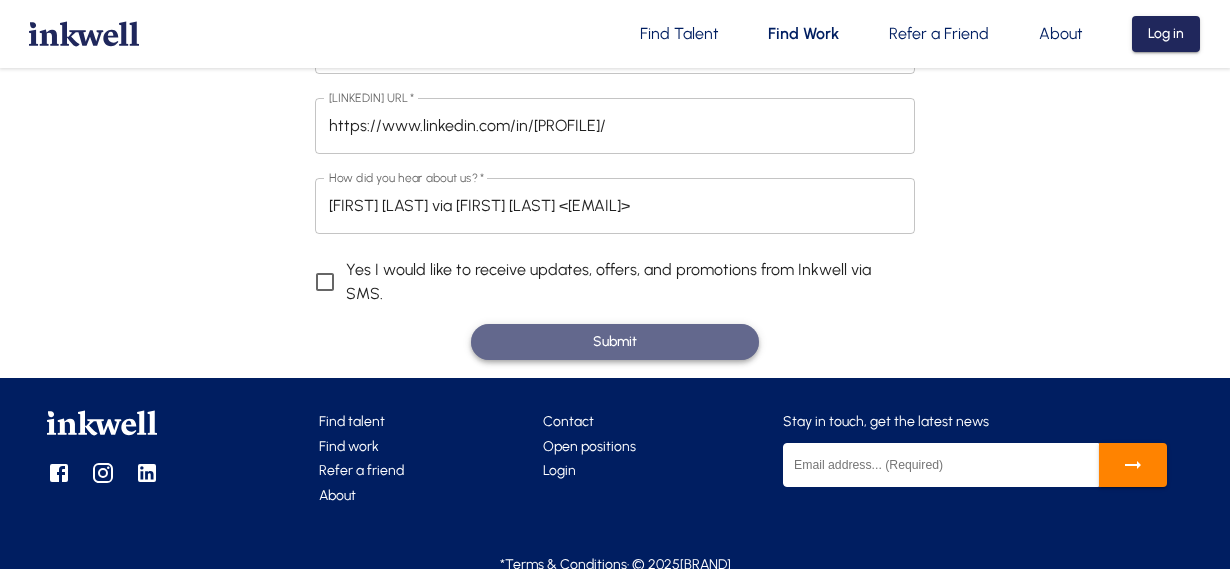 click on "Submit" at bounding box center (615, 342) 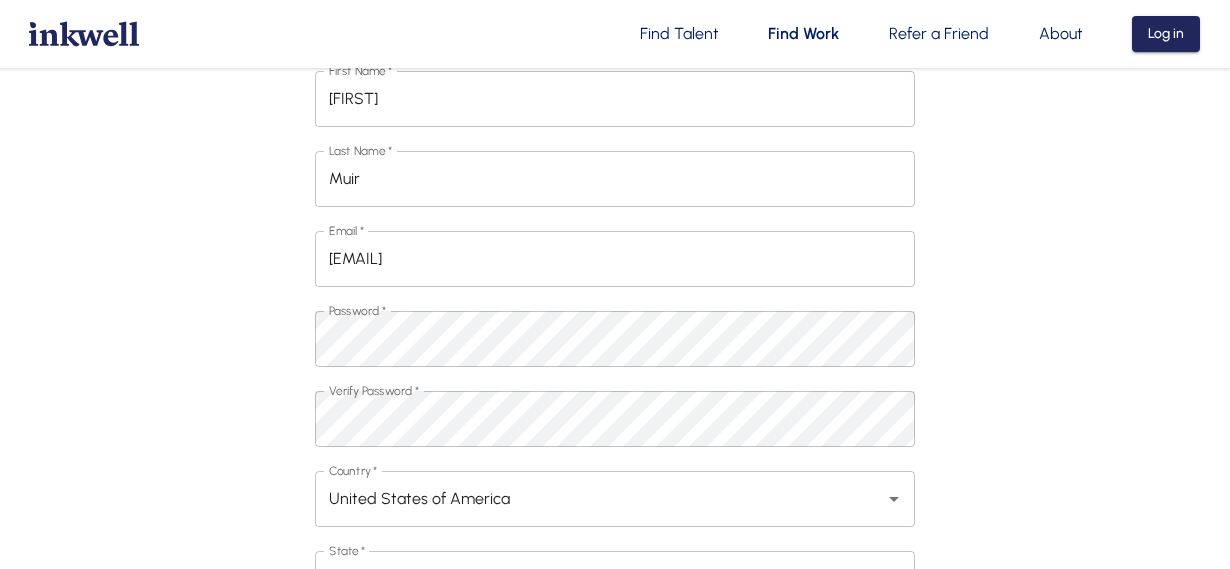 scroll, scrollTop: 149, scrollLeft: 0, axis: vertical 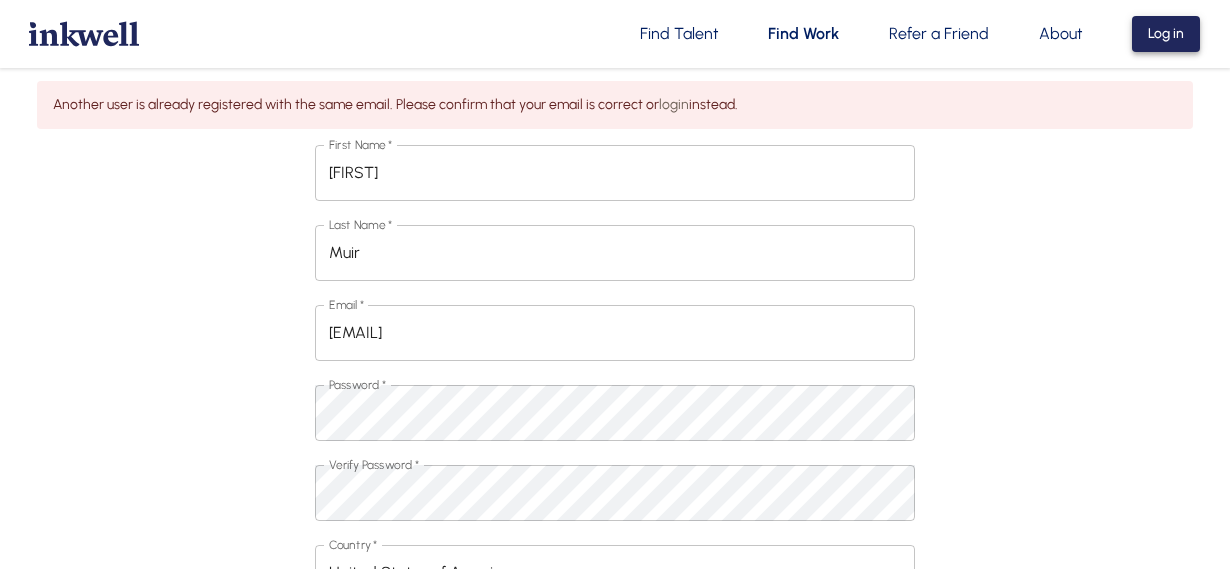 click on "Log in" at bounding box center [1166, 34] 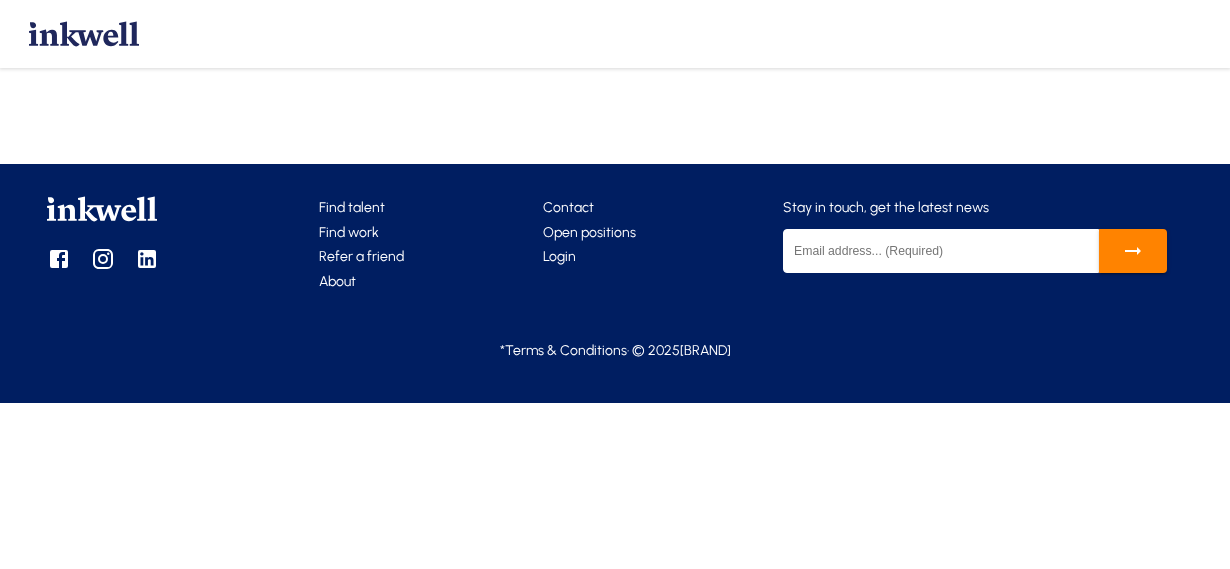 scroll, scrollTop: 0, scrollLeft: 0, axis: both 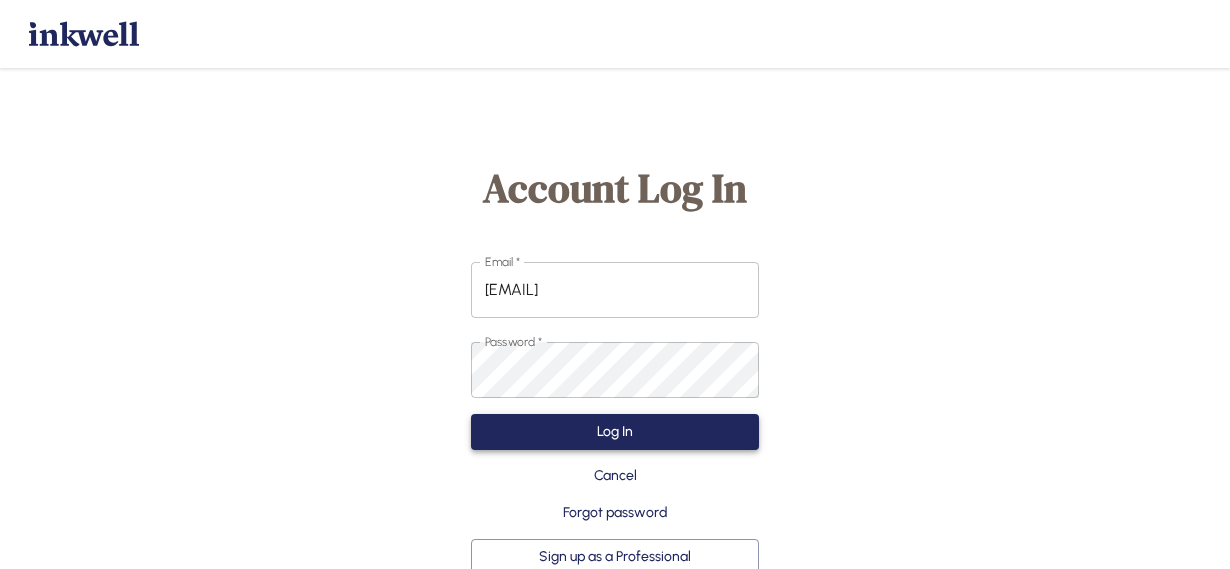 click on "Log In" at bounding box center (615, 432) 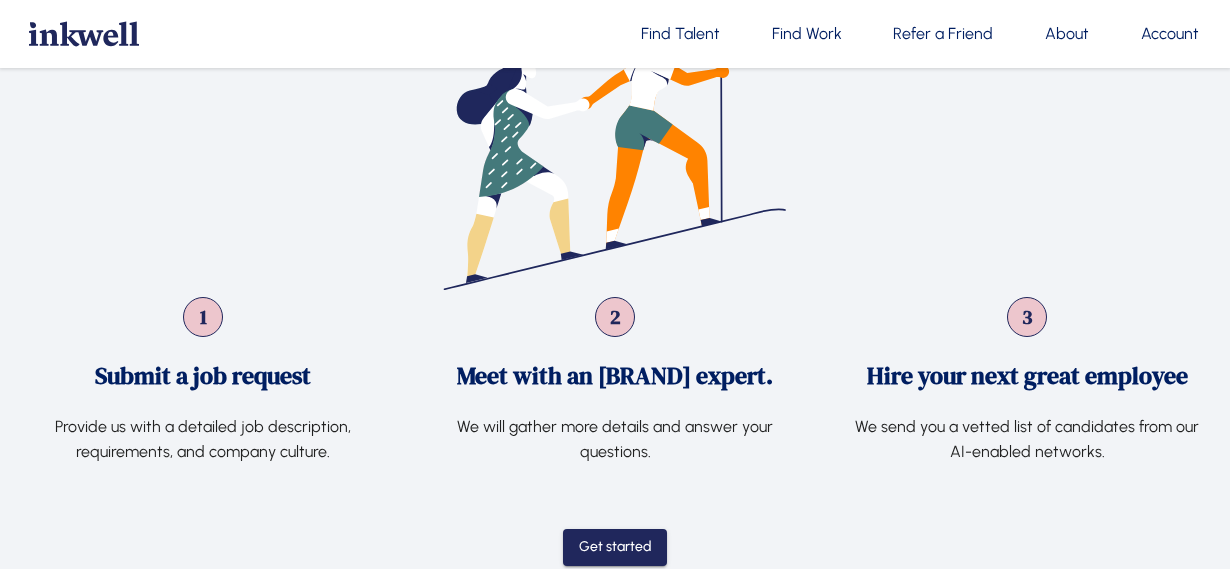 scroll, scrollTop: 951, scrollLeft: 0, axis: vertical 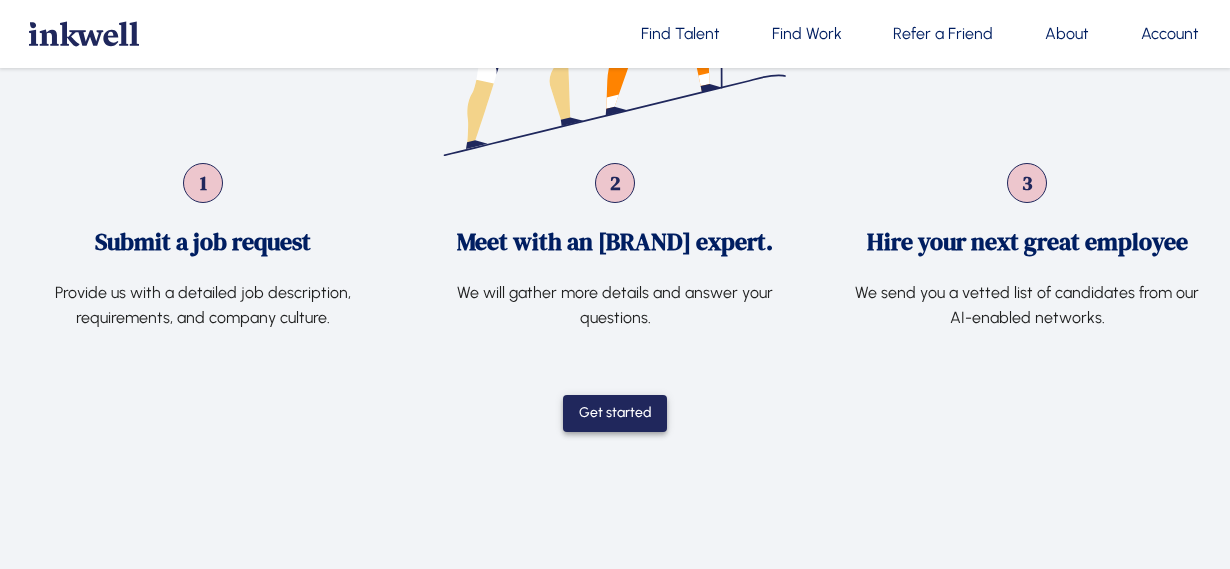 drag, startPoint x: 636, startPoint y: 423, endPoint x: 646, endPoint y: 424, distance: 10.049875 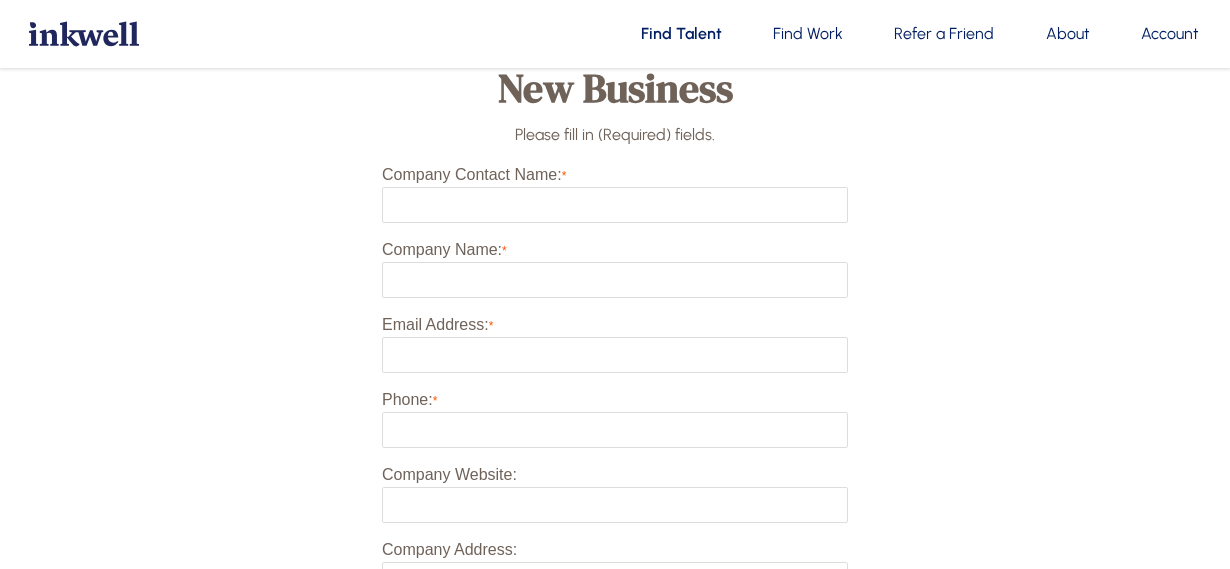scroll, scrollTop: 0, scrollLeft: 0, axis: both 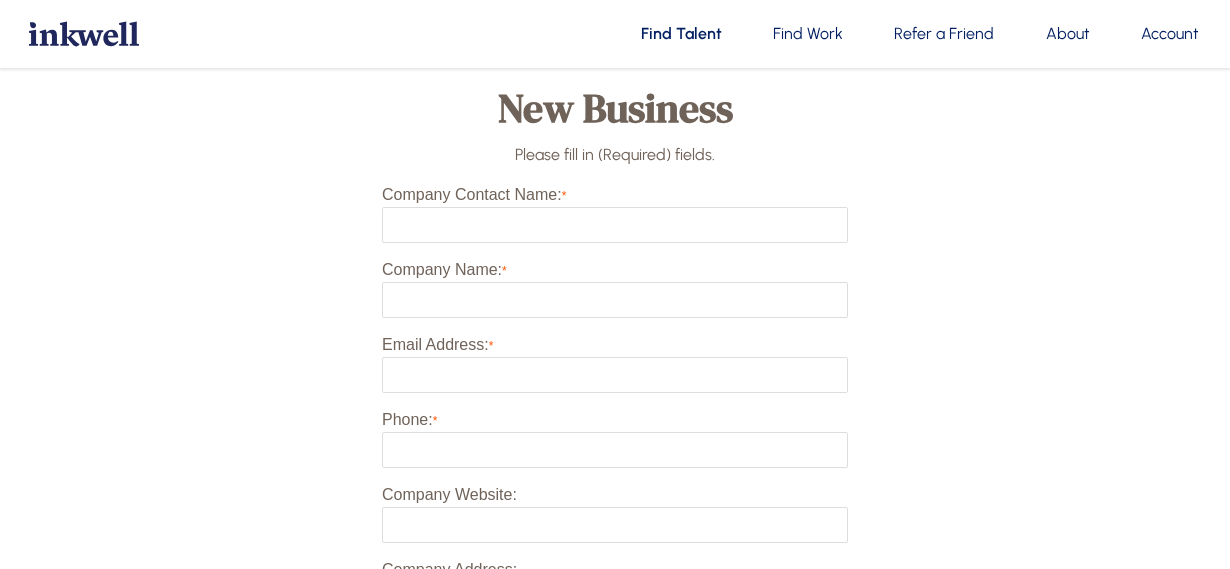 click on "Find Work" at bounding box center (808, 34) 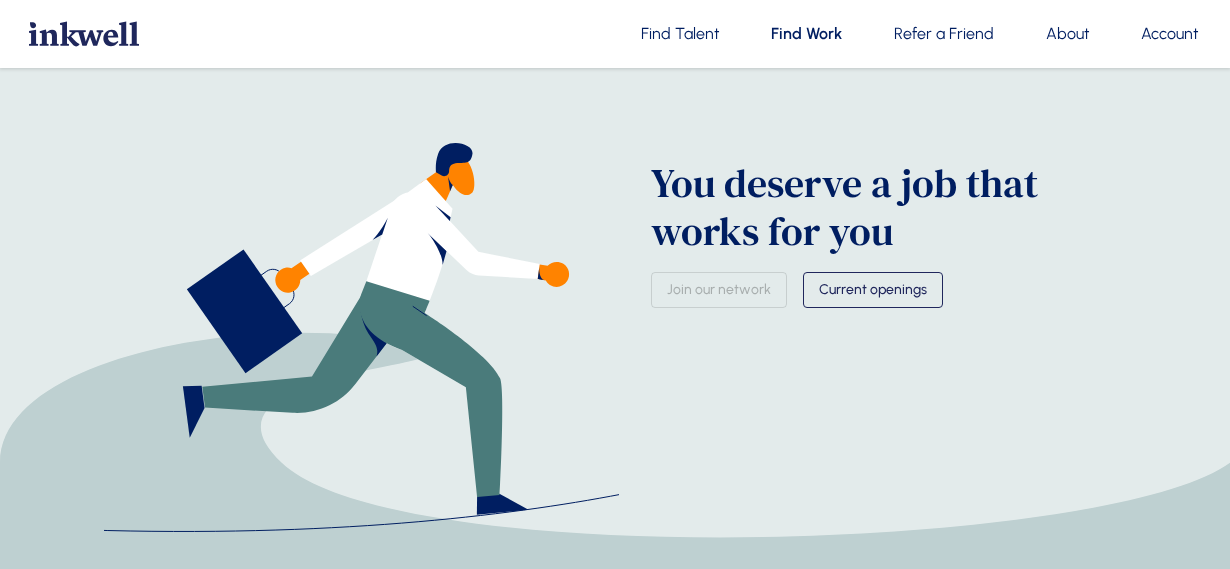 click on "Current openings" at bounding box center [873, 290] 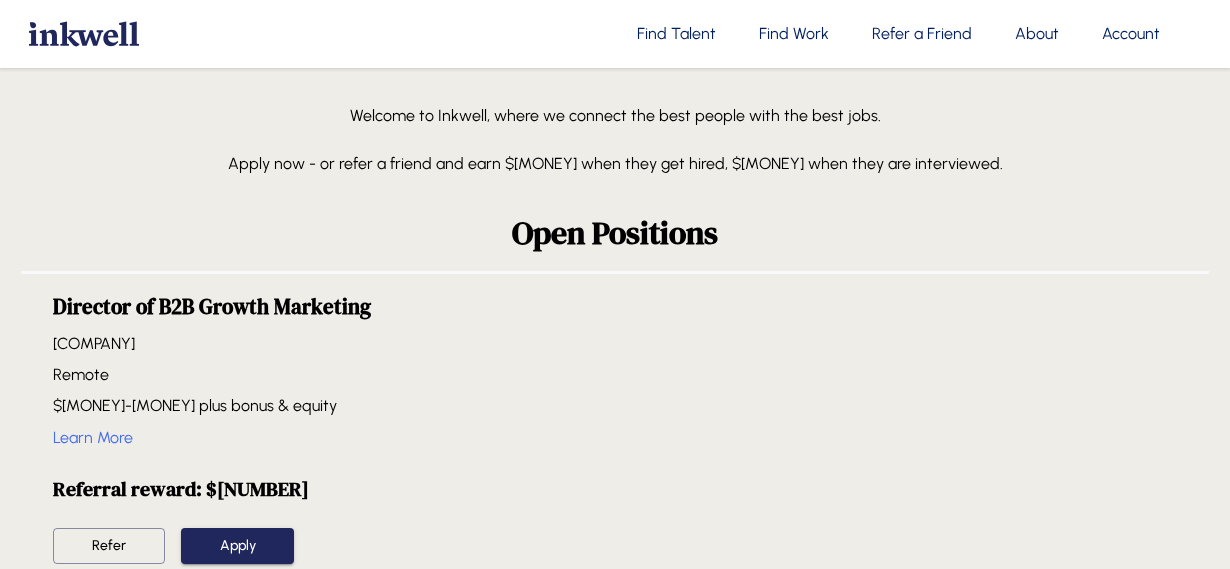 scroll, scrollTop: 139, scrollLeft: 0, axis: vertical 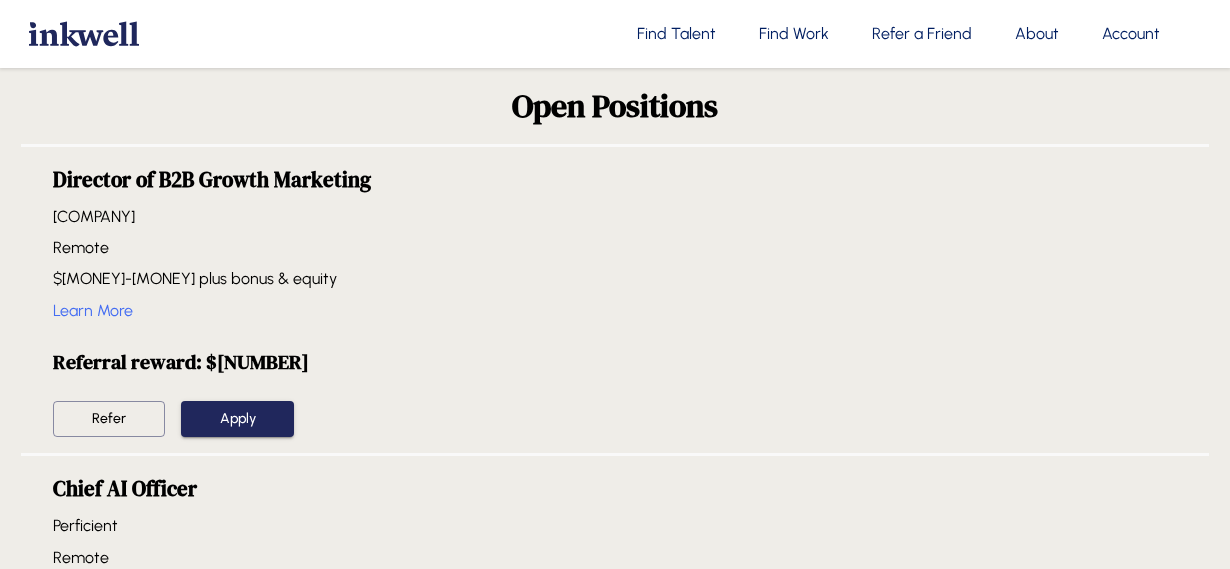 click on "Director of B2B Growth Marketing" at bounding box center (615, 180) 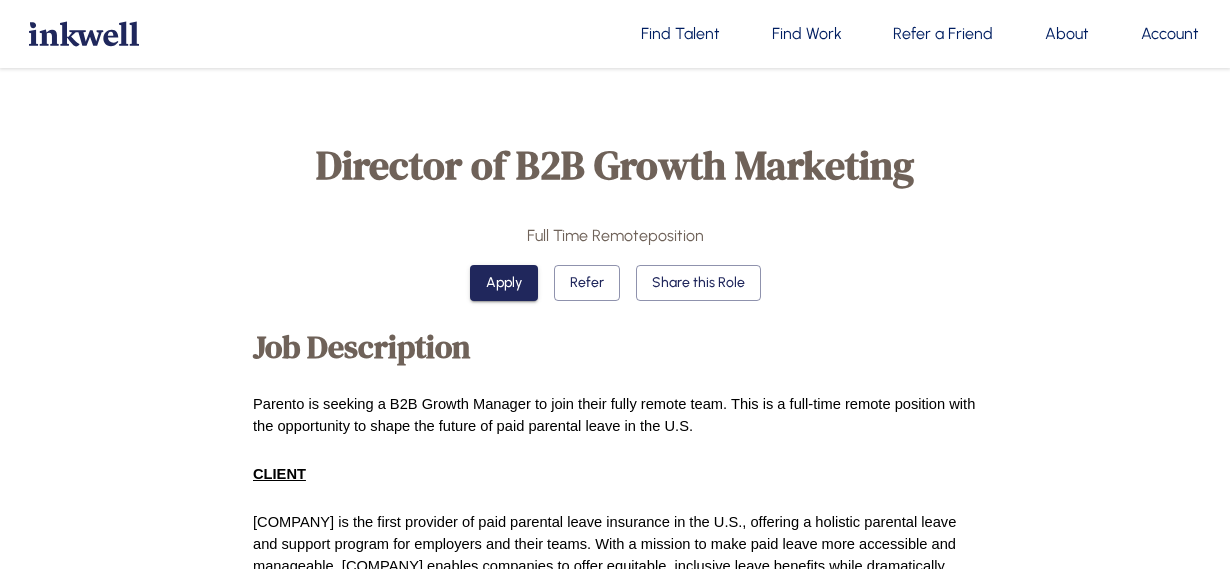 scroll, scrollTop: 207, scrollLeft: 0, axis: vertical 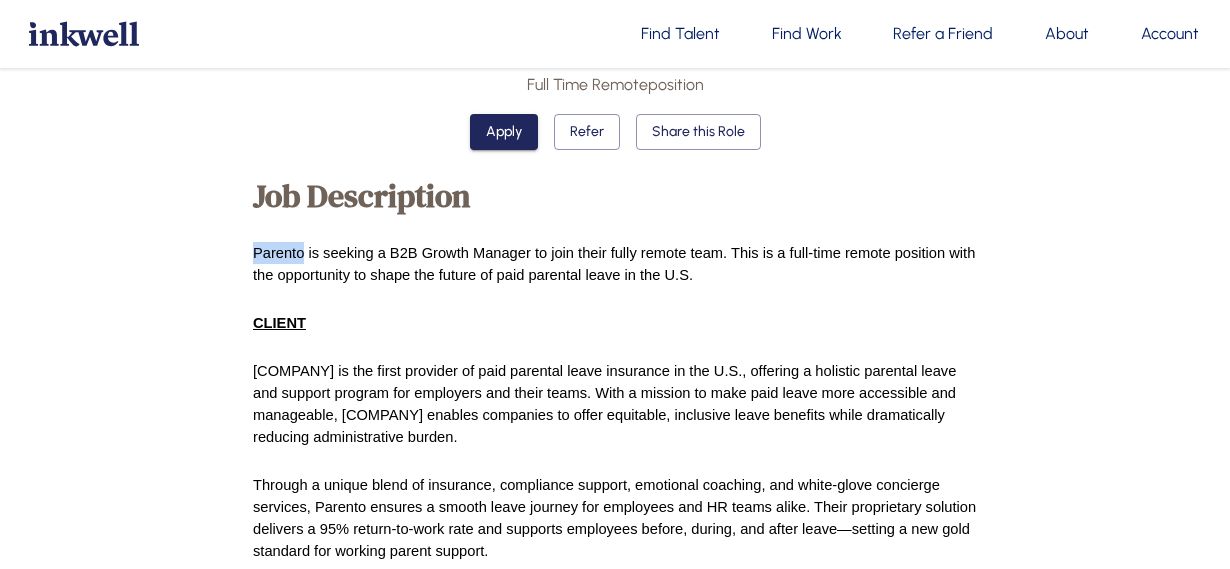 drag, startPoint x: 244, startPoint y: 254, endPoint x: 302, endPoint y: 261, distance: 58.420887 